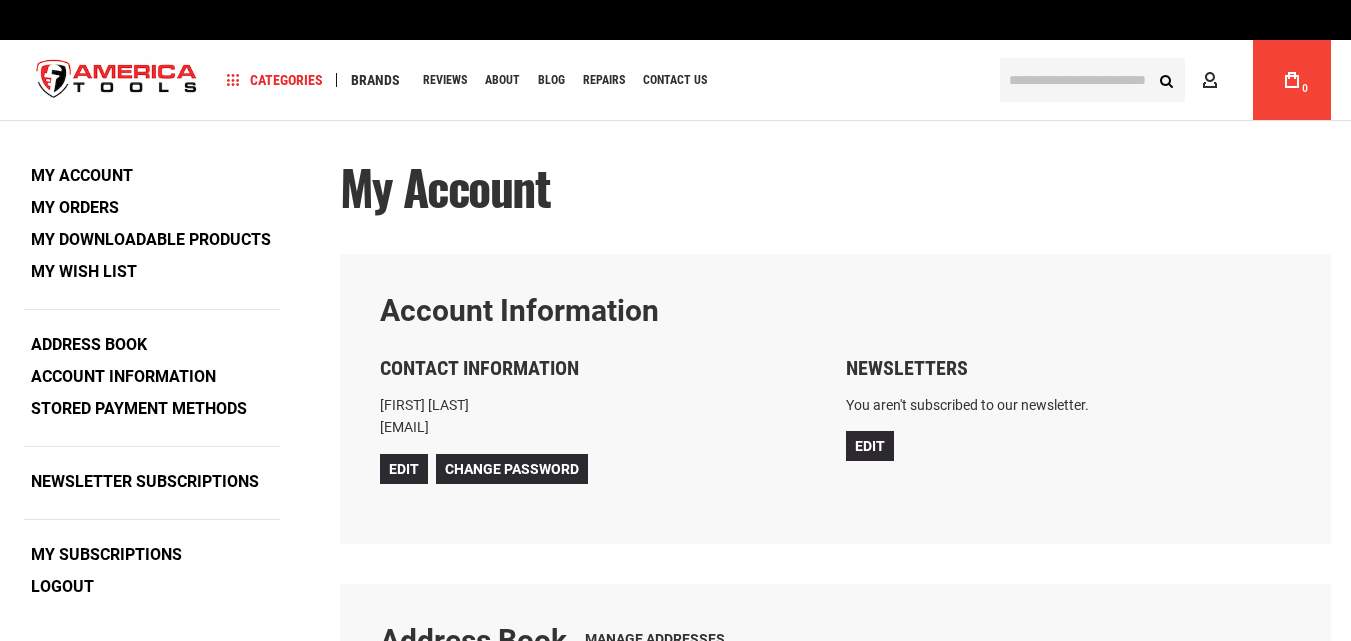 scroll, scrollTop: 0, scrollLeft: 0, axis: both 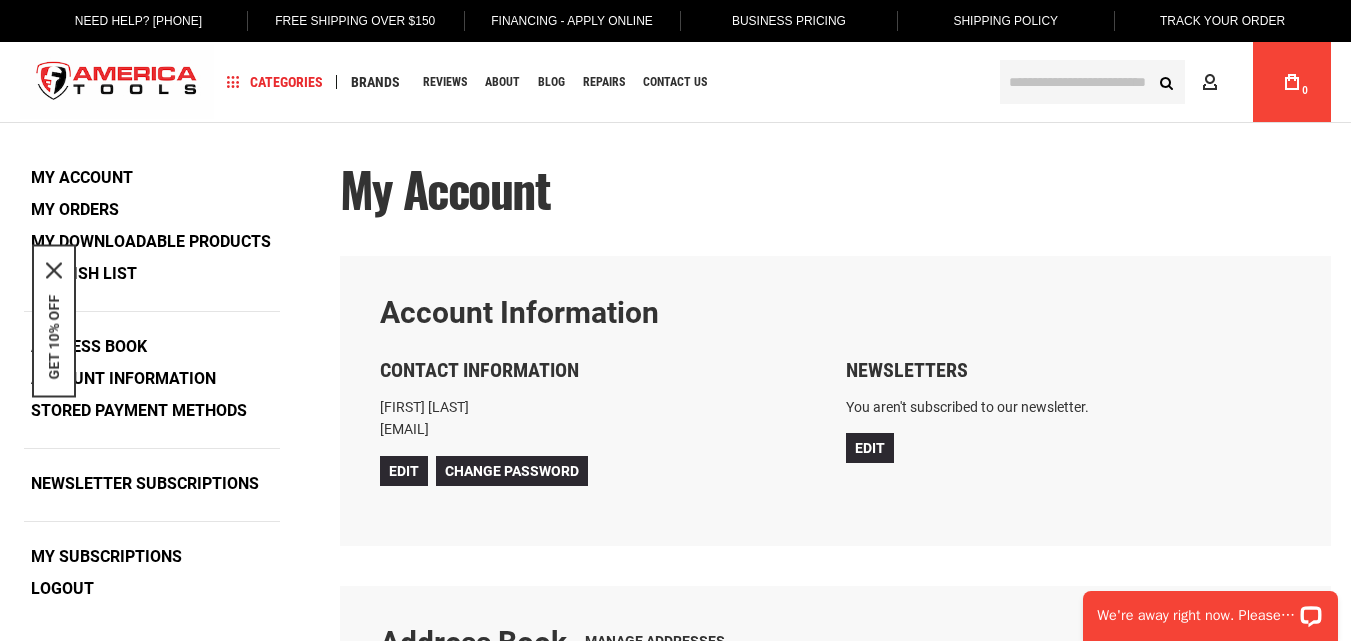 click on "Business Pricing" at bounding box center [788, 21] 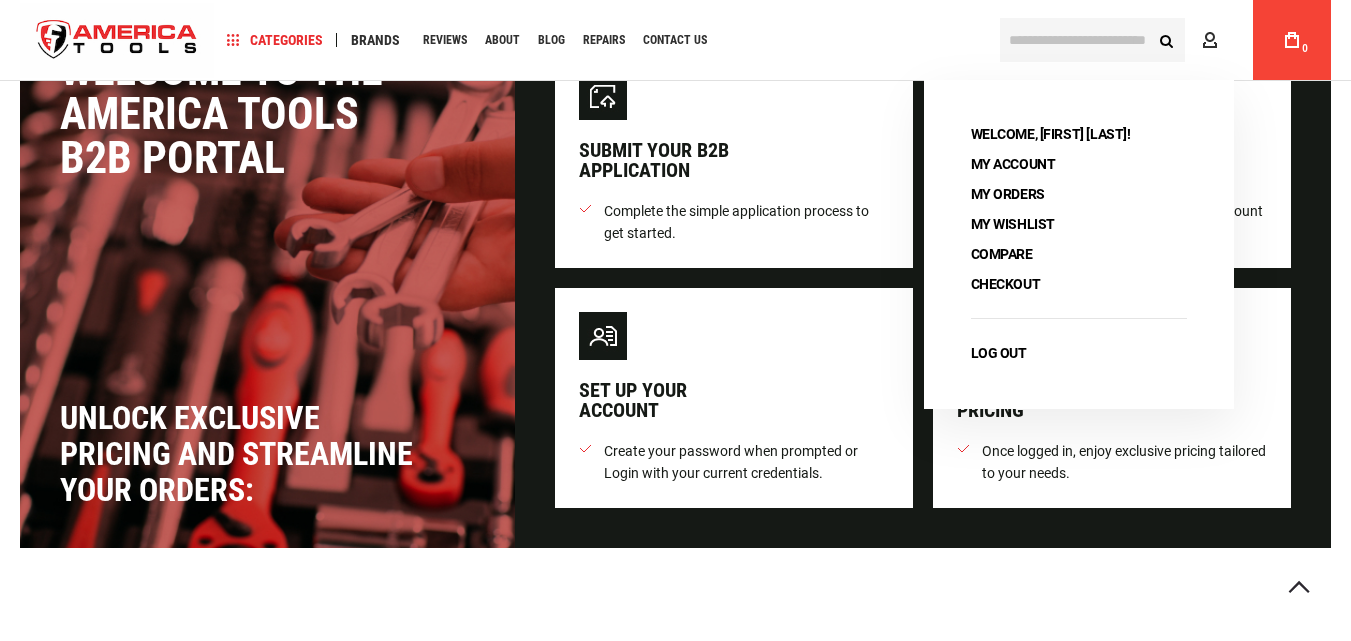 scroll, scrollTop: 0, scrollLeft: 0, axis: both 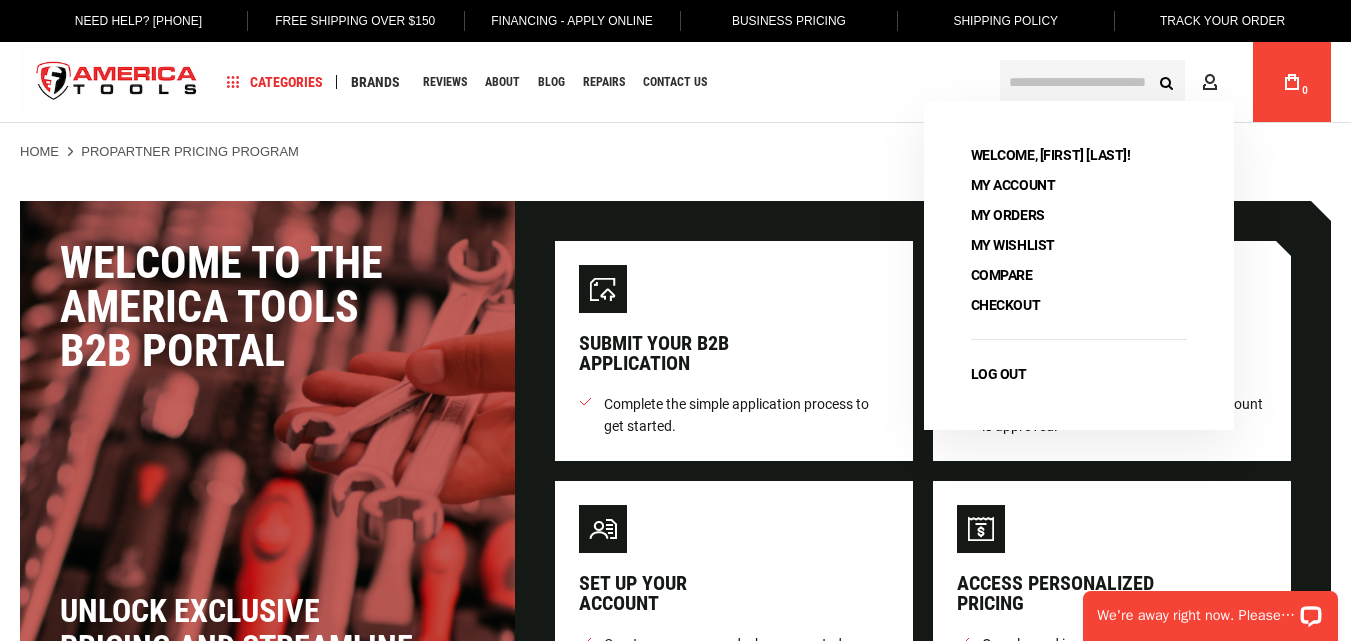 click on "Navigation
Categories
Plumbing Tools
Drain Cleaning
Diagnostics
Pressing
Diagnostics" at bounding box center [599, 82] 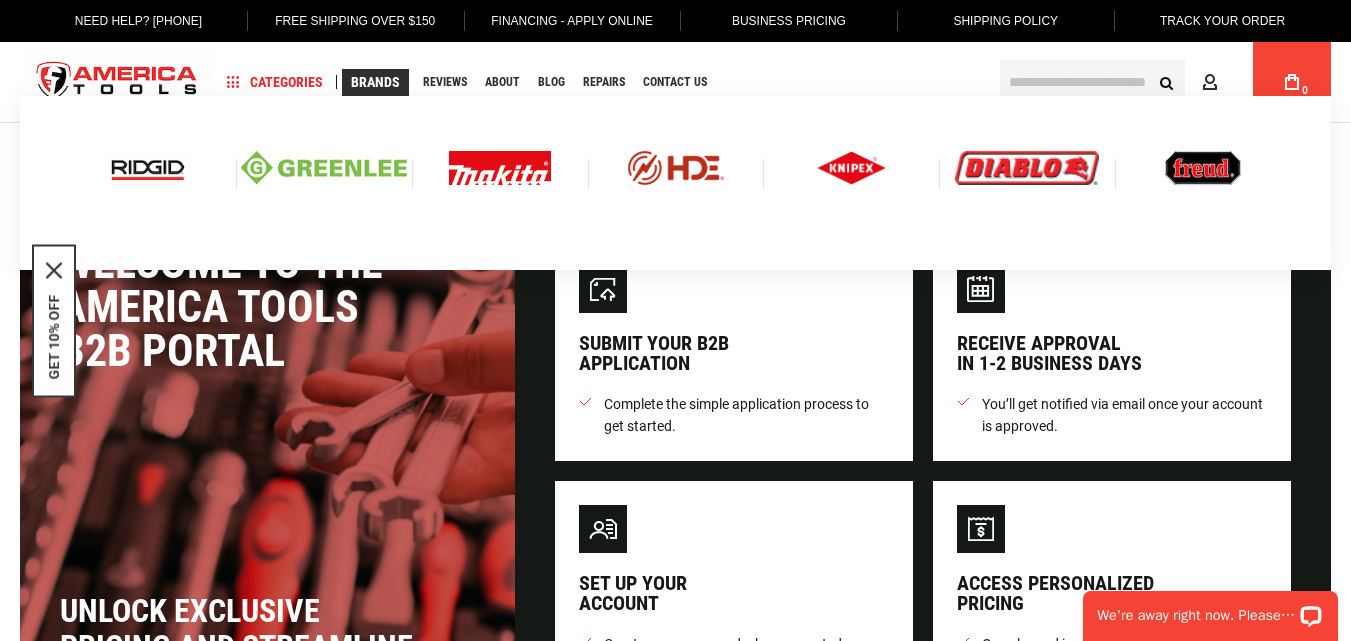 click on "Brands" at bounding box center [375, 82] 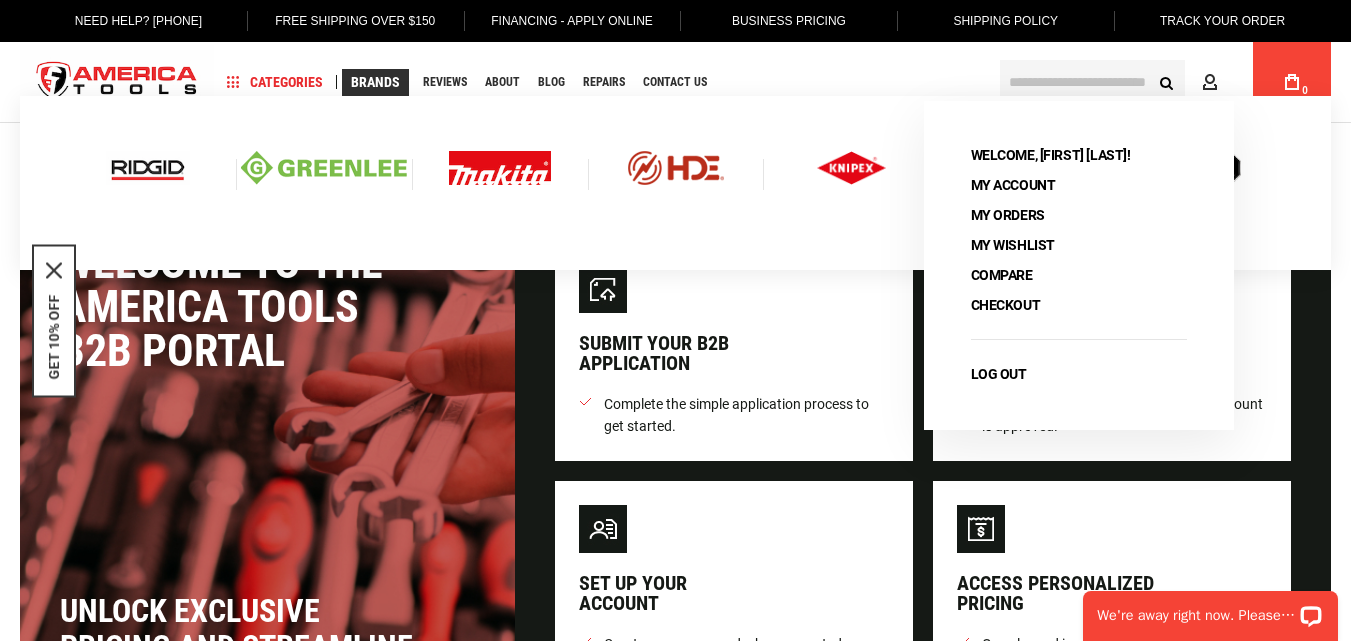 click on "Brands" at bounding box center (375, 82) 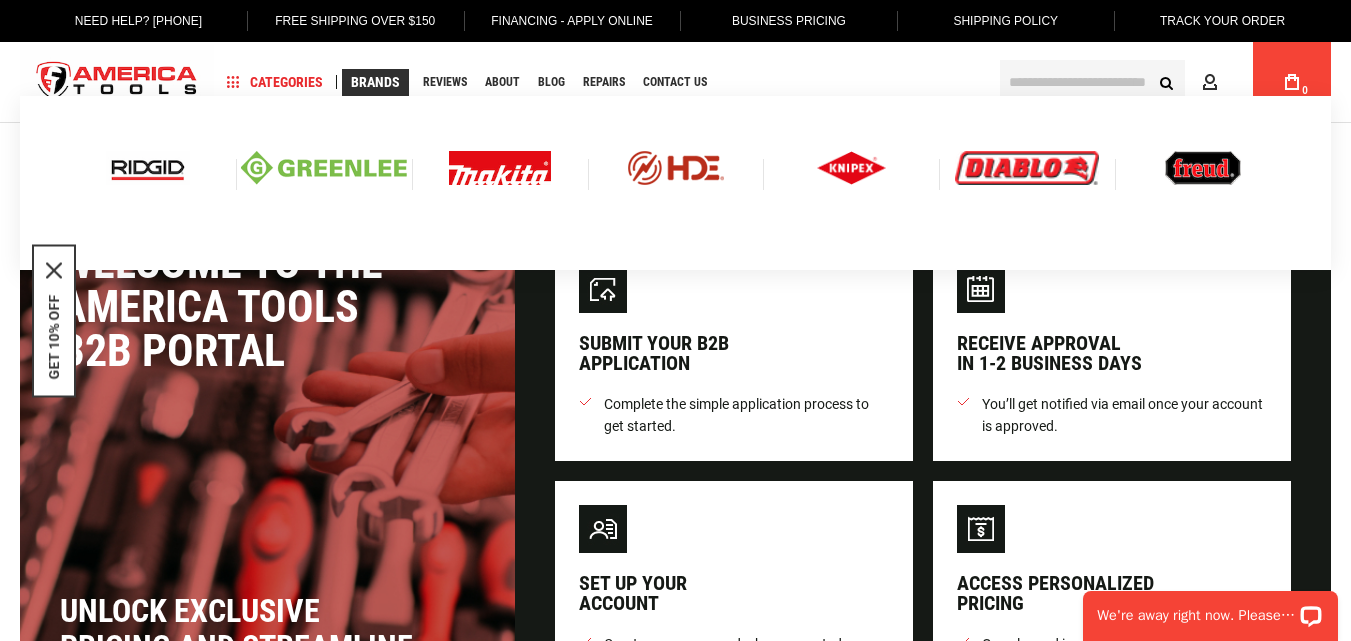 click on "Brands" at bounding box center [375, 82] 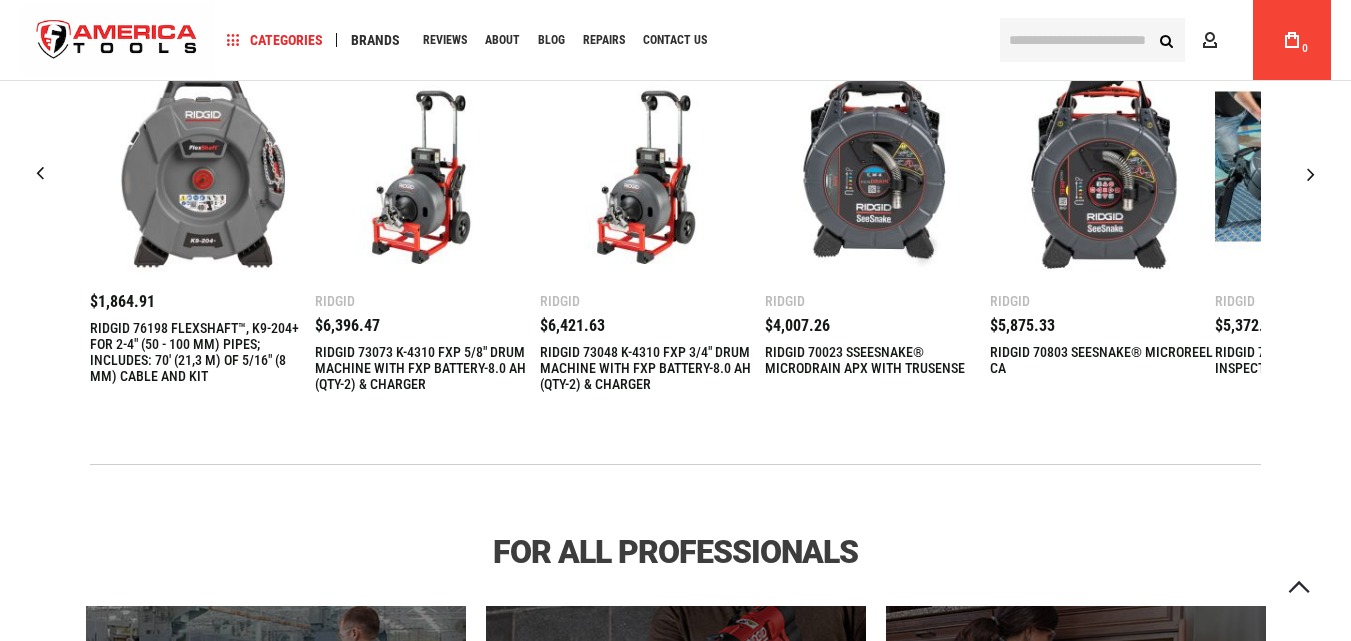scroll, scrollTop: 1051, scrollLeft: 0, axis: vertical 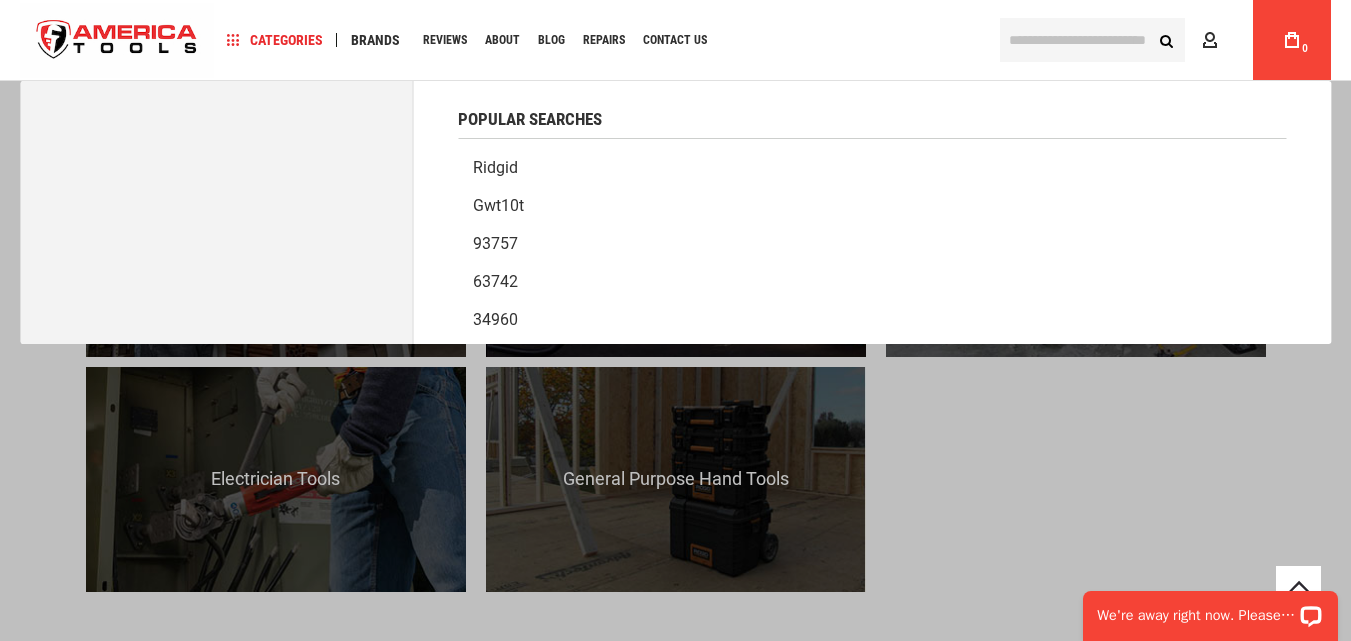 click at bounding box center (1092, 40) 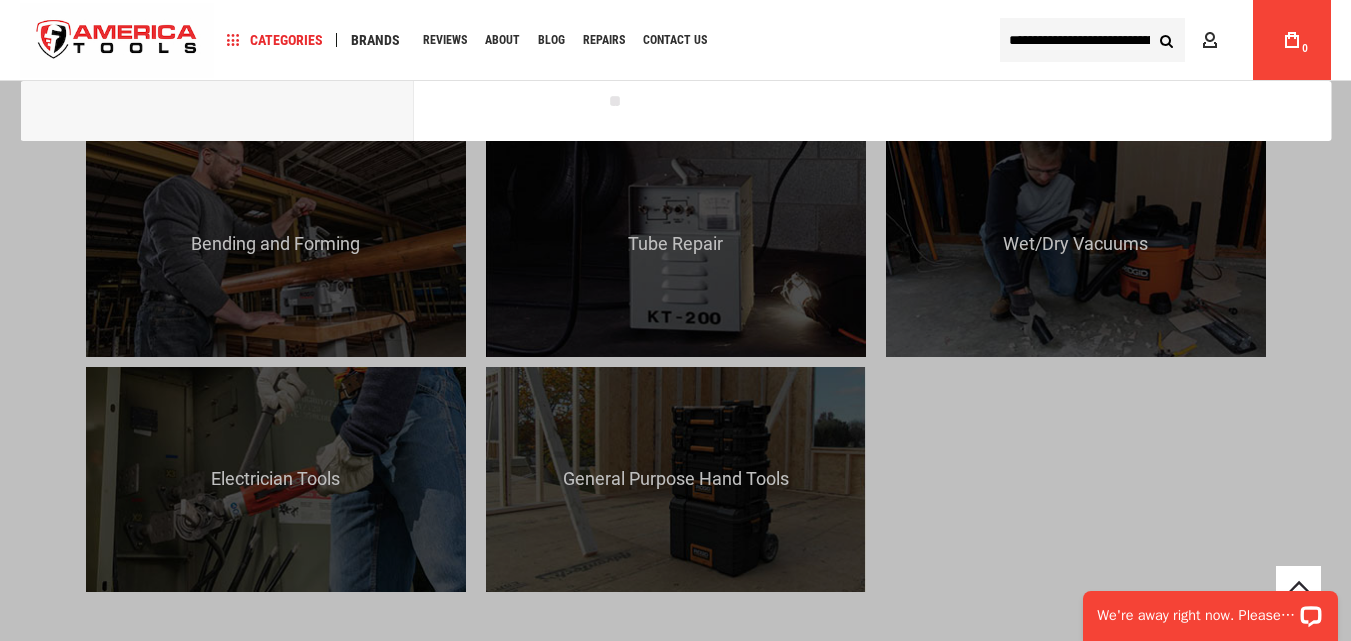 scroll, scrollTop: 0, scrollLeft: 76, axis: horizontal 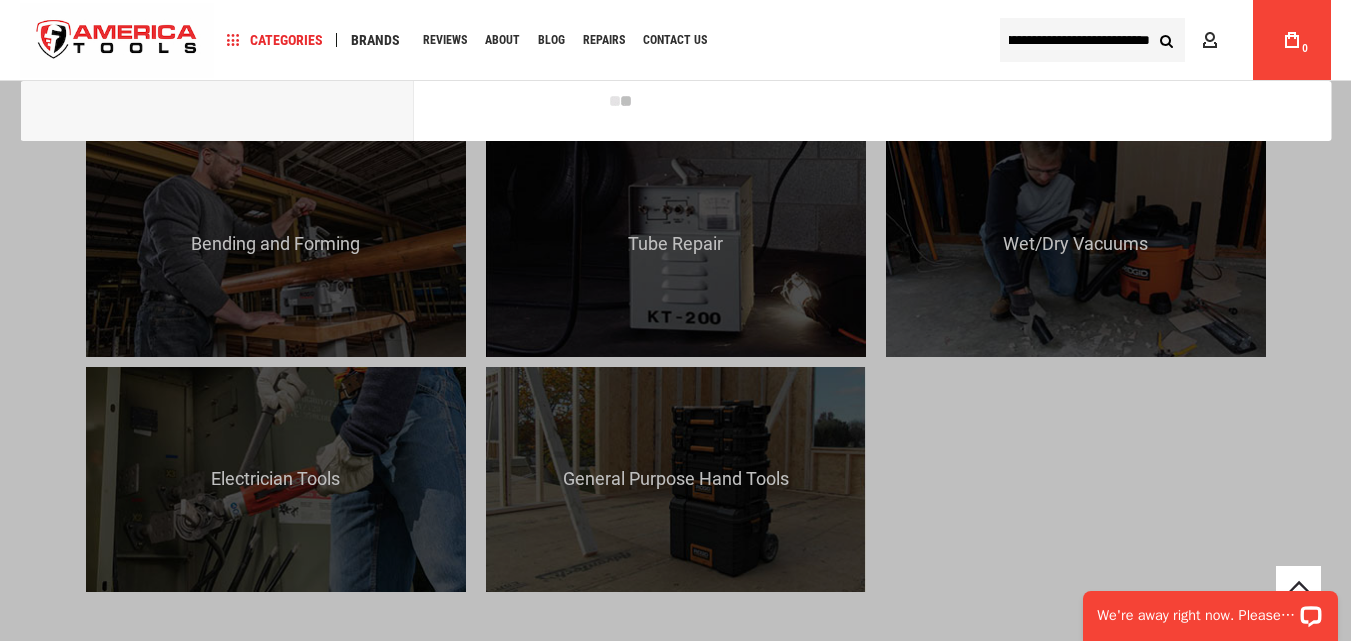 type on "**********" 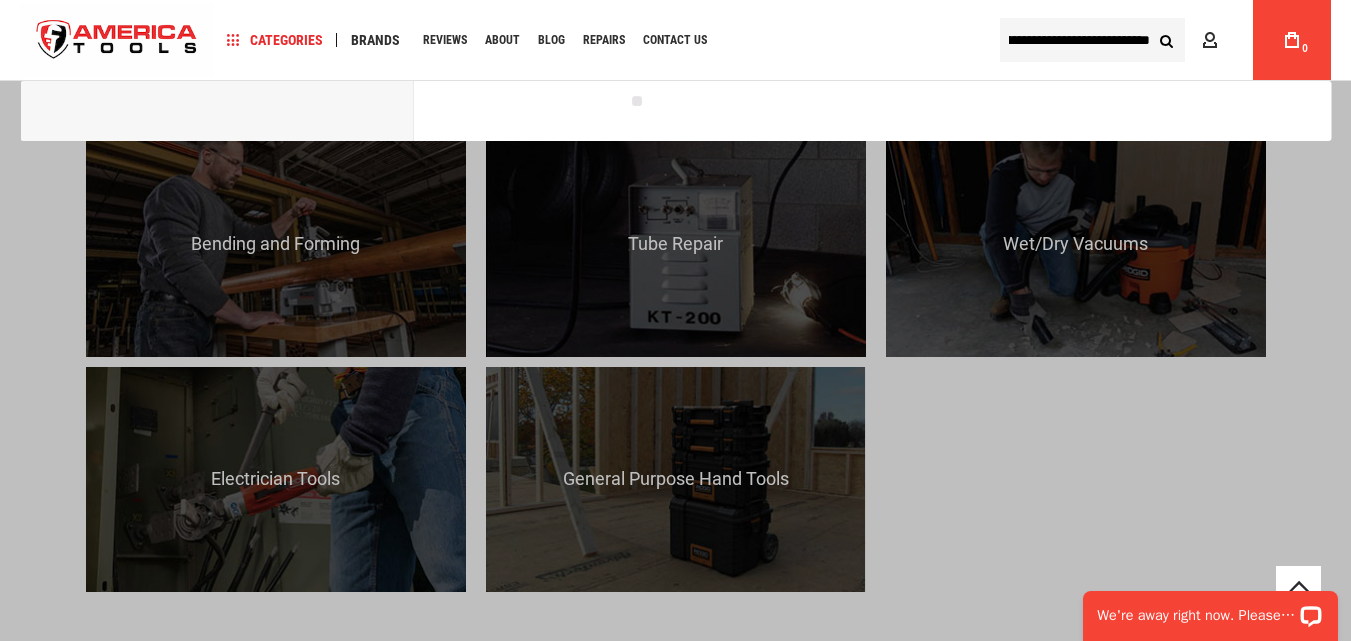 click on "Search" at bounding box center [1166, 40] 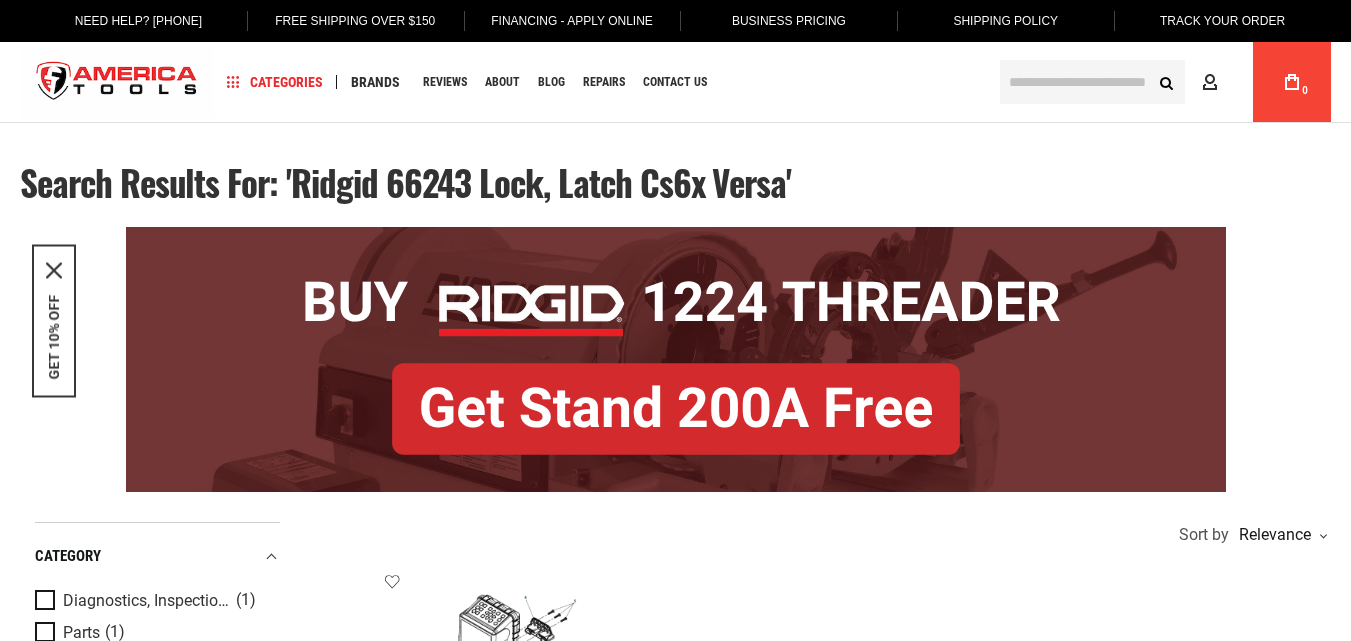 scroll, scrollTop: 0, scrollLeft: 0, axis: both 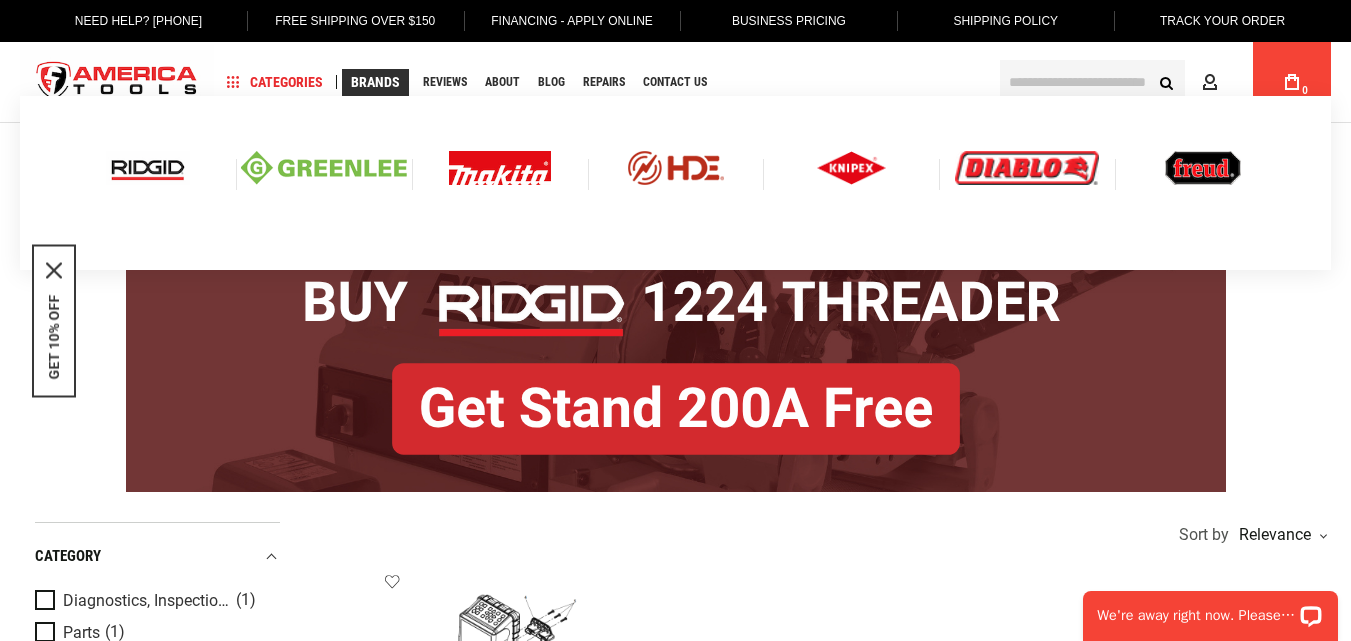 type on "**********" 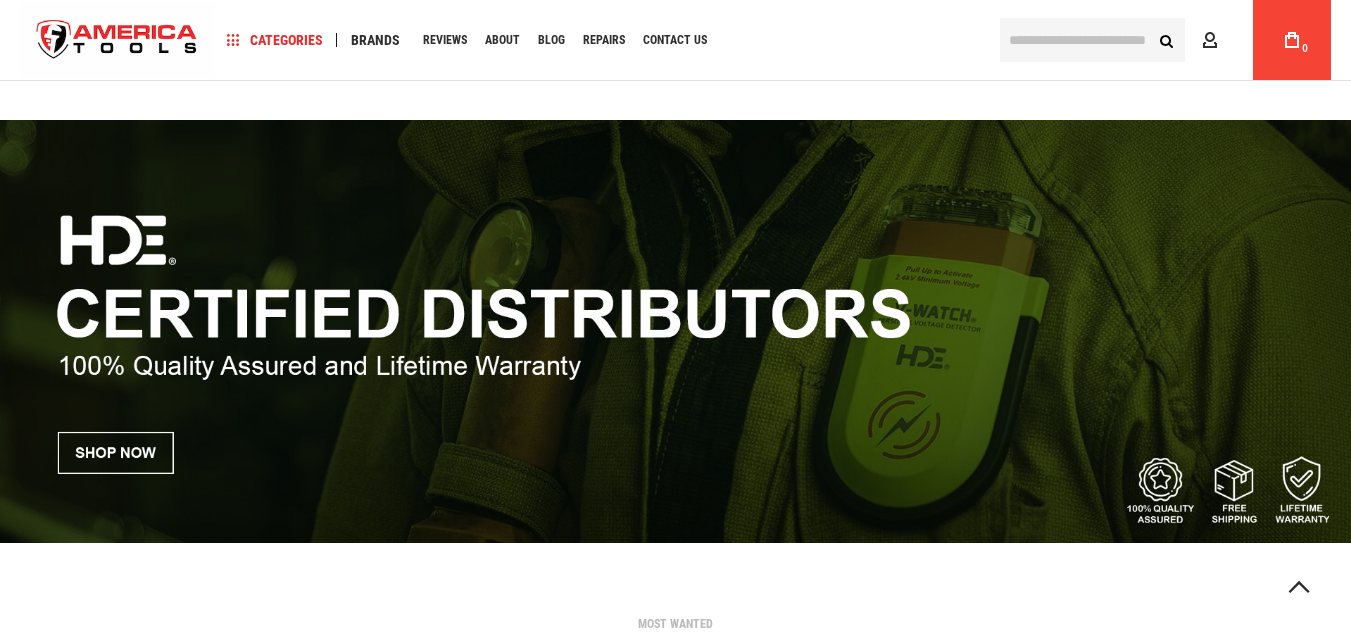 type on "**********" 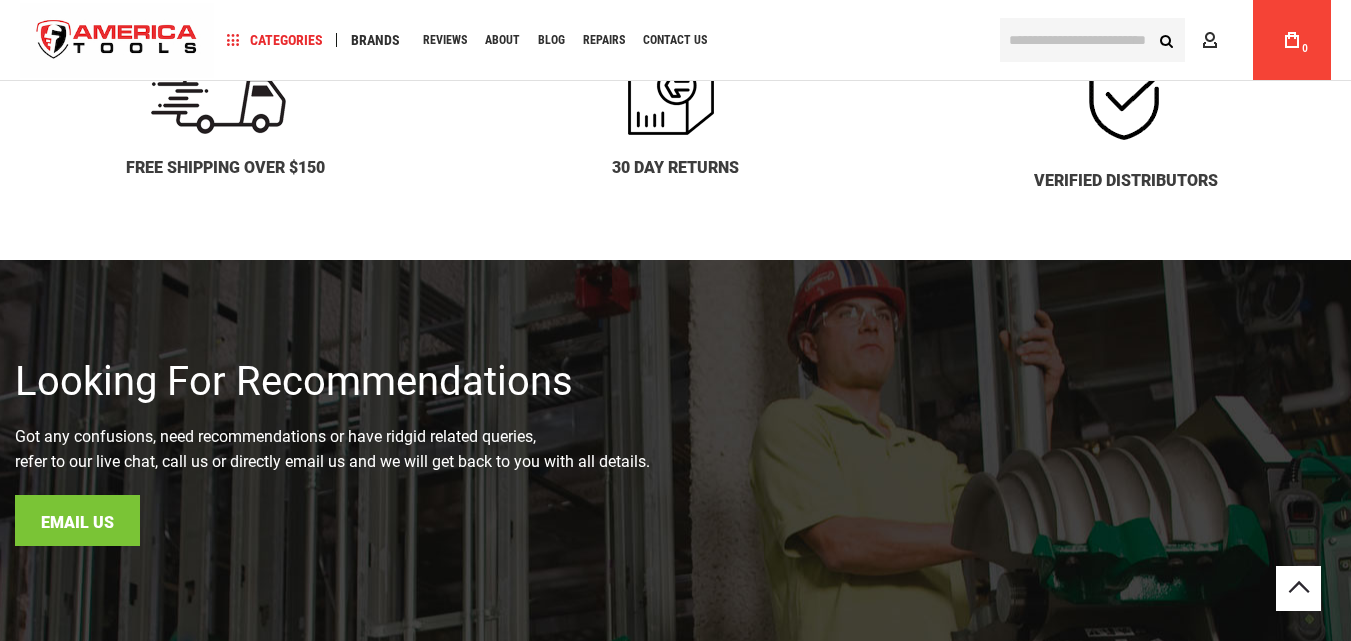 scroll, scrollTop: 1907, scrollLeft: 0, axis: vertical 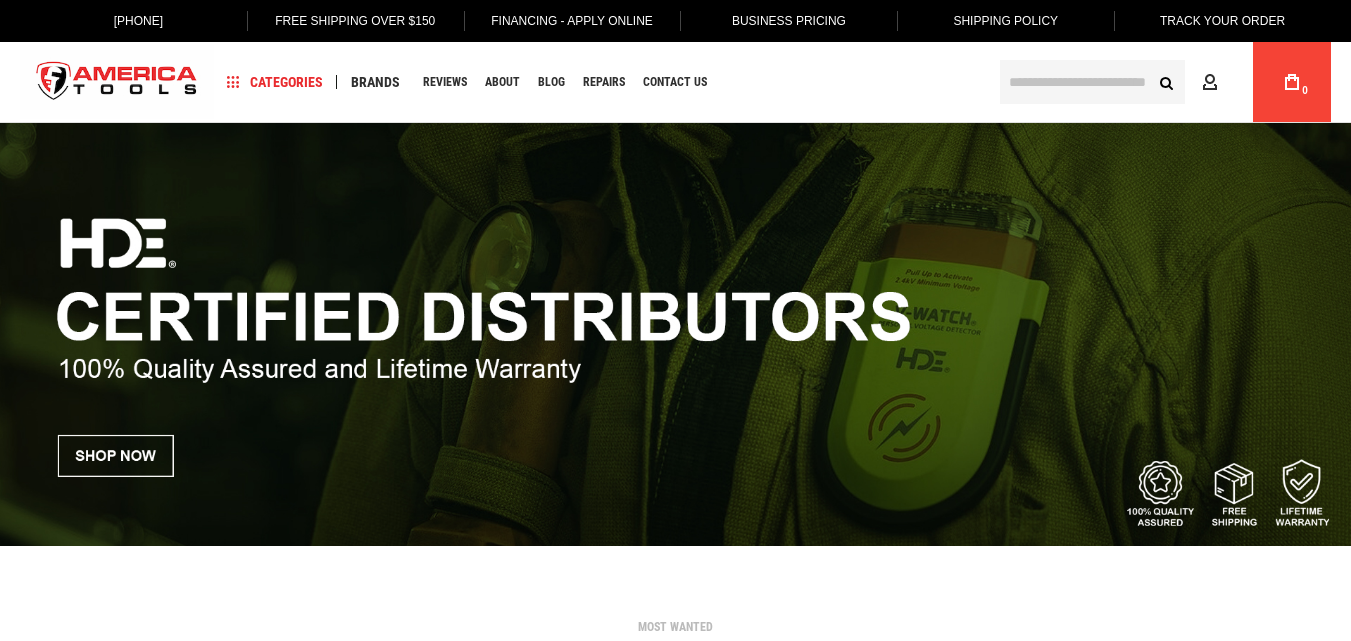 click on "The store will not work correctly in the case when cookies are disabled.
Language
English
Español
Need Help? +1 305-513-9914
Free Shipping Over $150
Financing - Apply Online
Business Pricing
Shipping Policy
Track Your Order
Navigation
Categories
Plumbing Tools
Drain Cleaning Pressing" at bounding box center (675, 320) 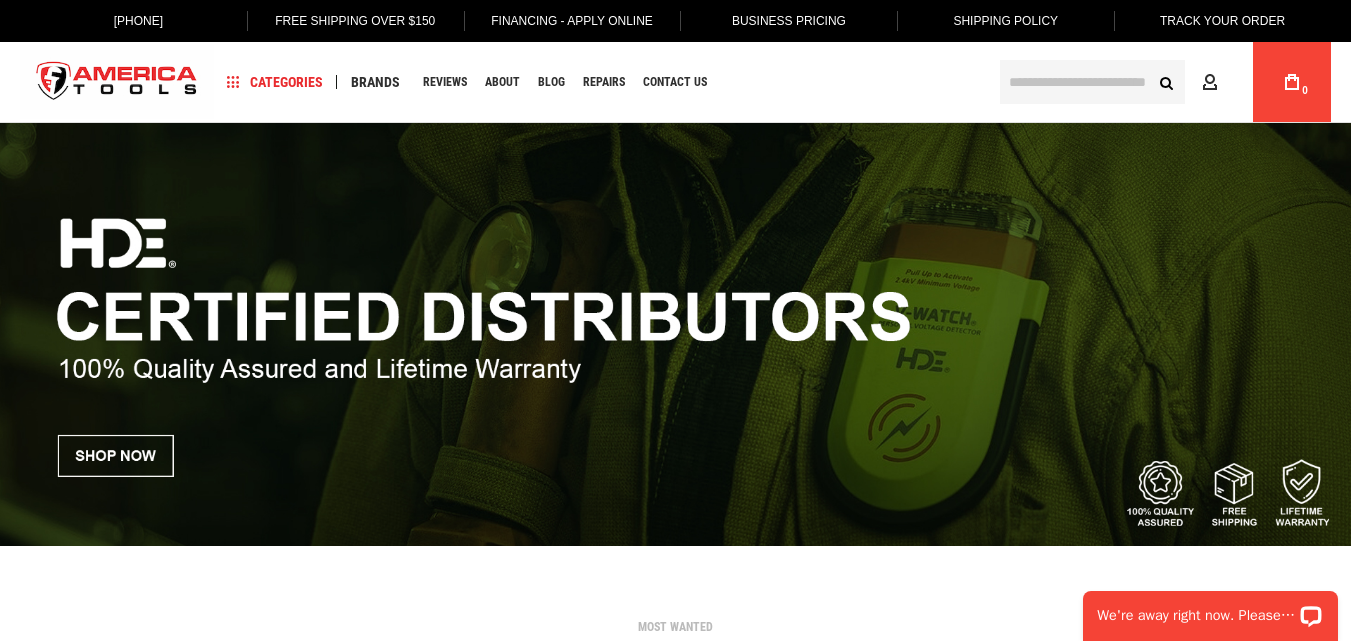 scroll, scrollTop: 0, scrollLeft: 0, axis: both 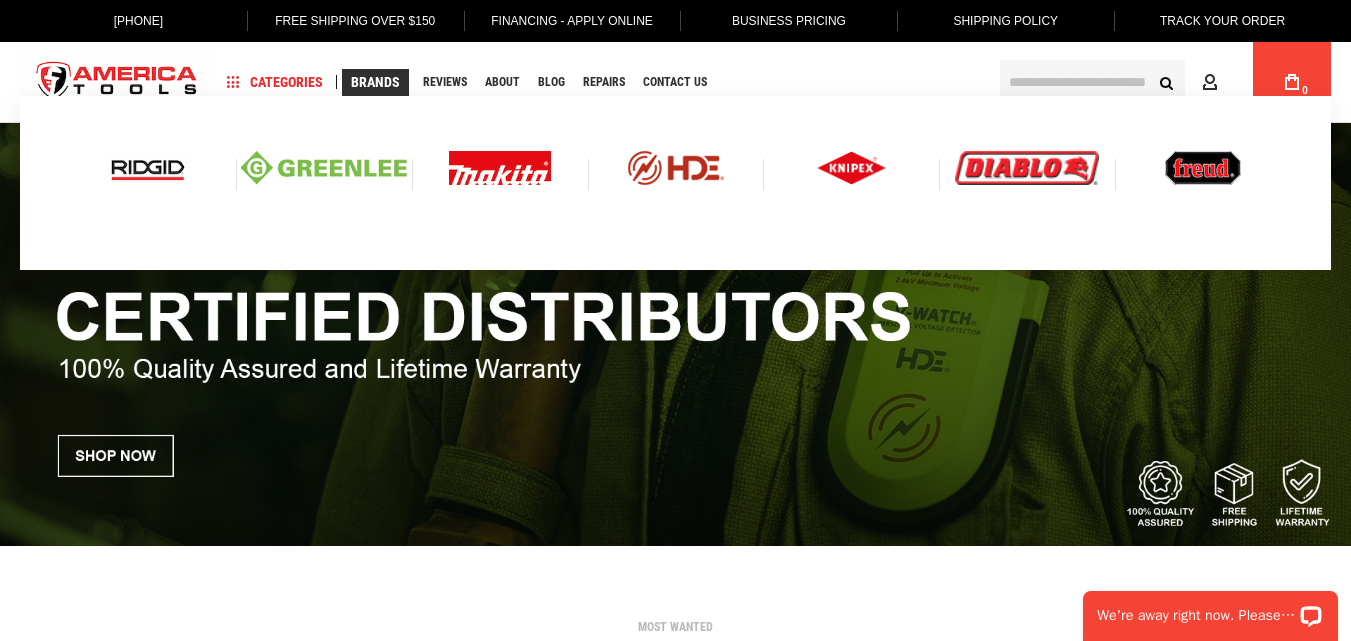 click at bounding box center (852, 168) 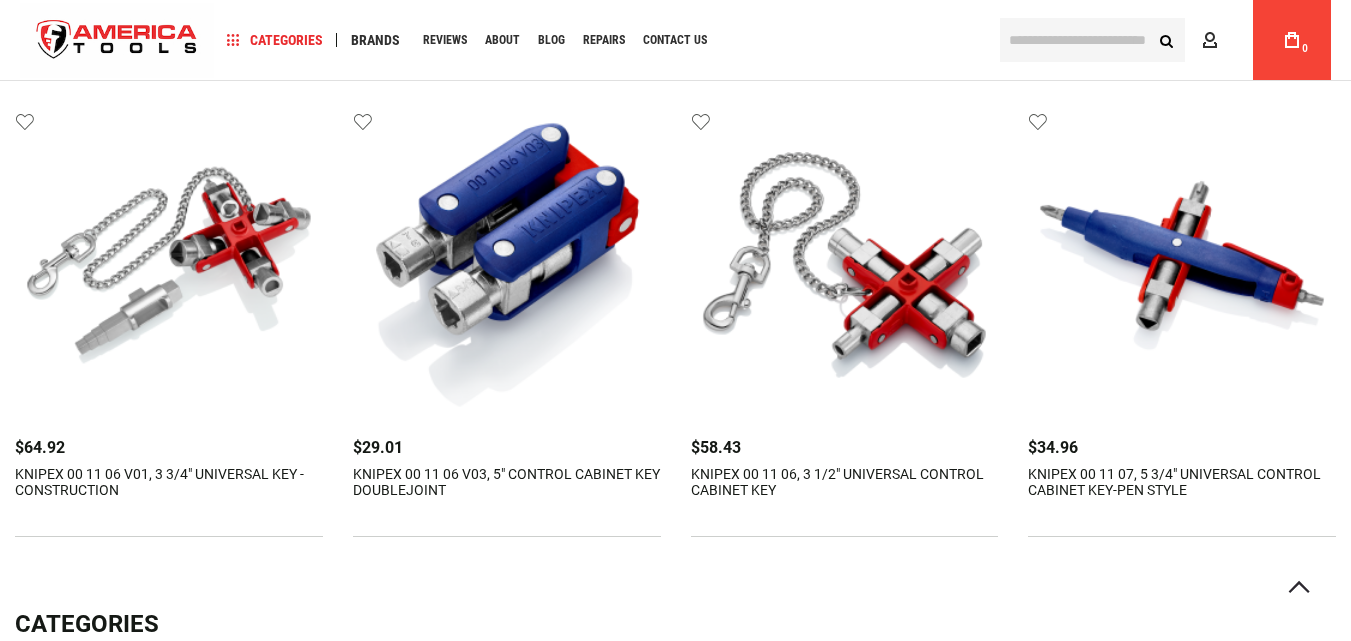 scroll, scrollTop: 2401, scrollLeft: 0, axis: vertical 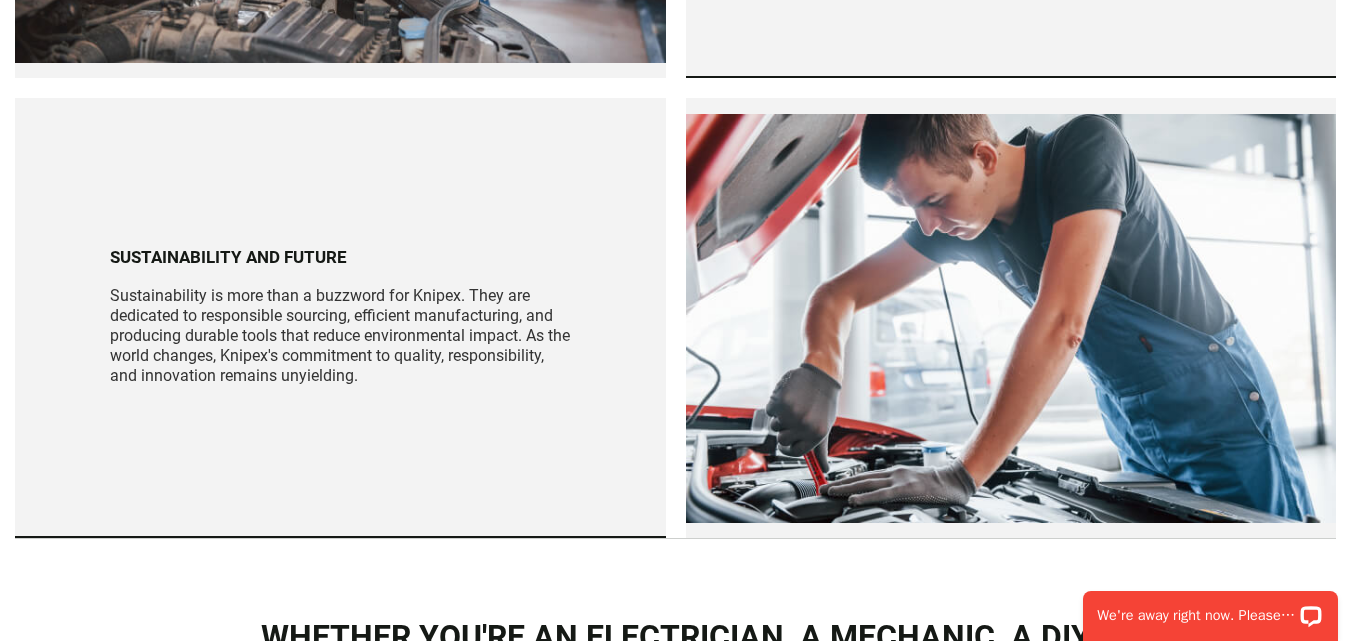 click on "The store will not work correctly in the case when cookies are disabled.
Language
English
Español
Need Help? +1 305-513-9914
Free Shipping Over $150
Financing - Apply Online
Business Pricing
Shipping Policy
Track Your Order
Navigation
Categories
Plumbing Tools
Drain Cleaning Pressing" at bounding box center (675, -3810) 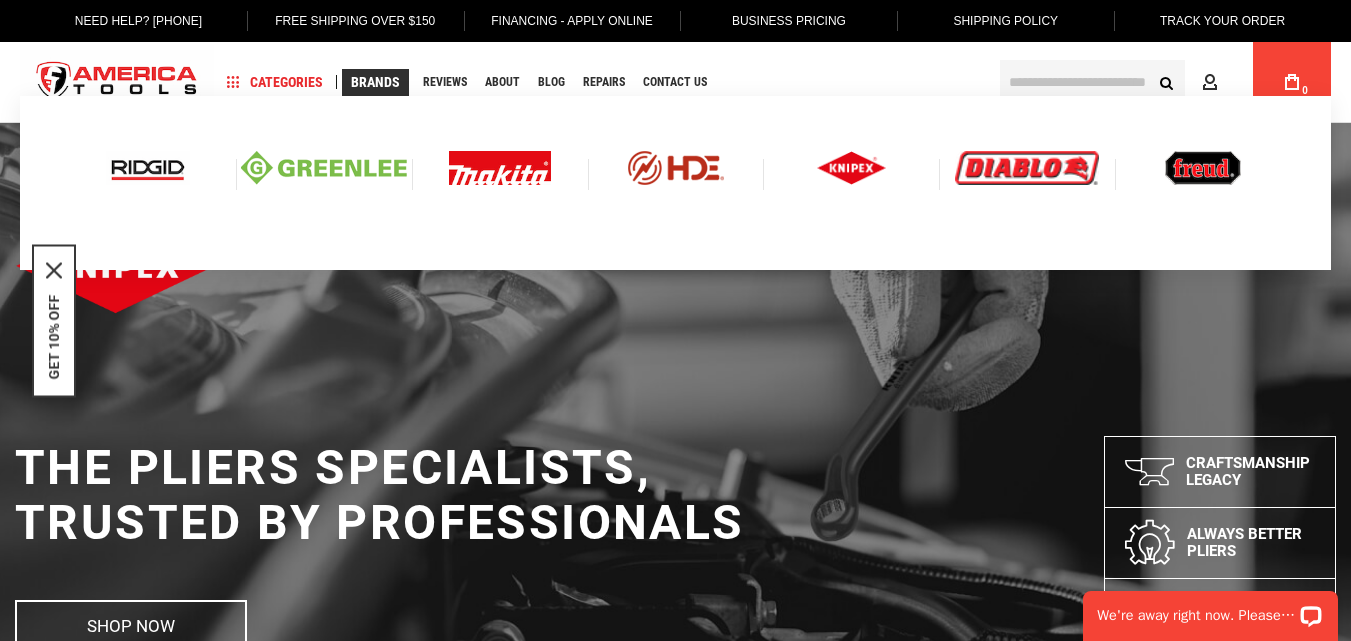 click at bounding box center [1027, 168] 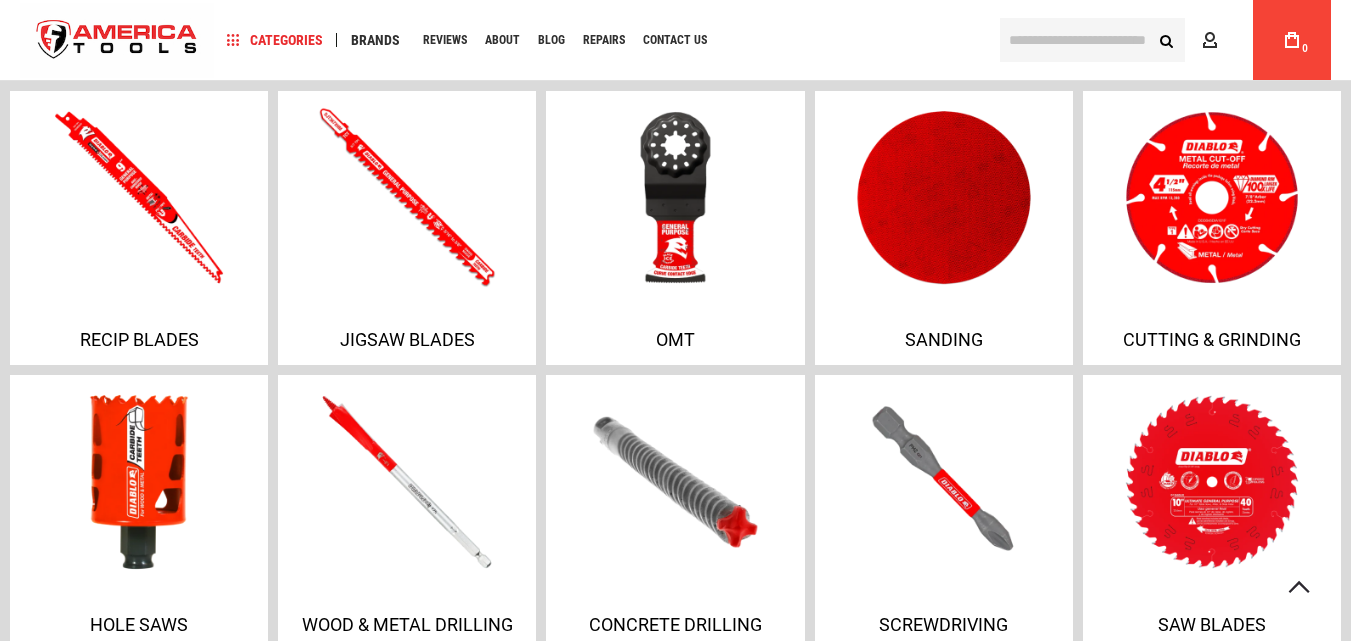 scroll, scrollTop: 1372, scrollLeft: 0, axis: vertical 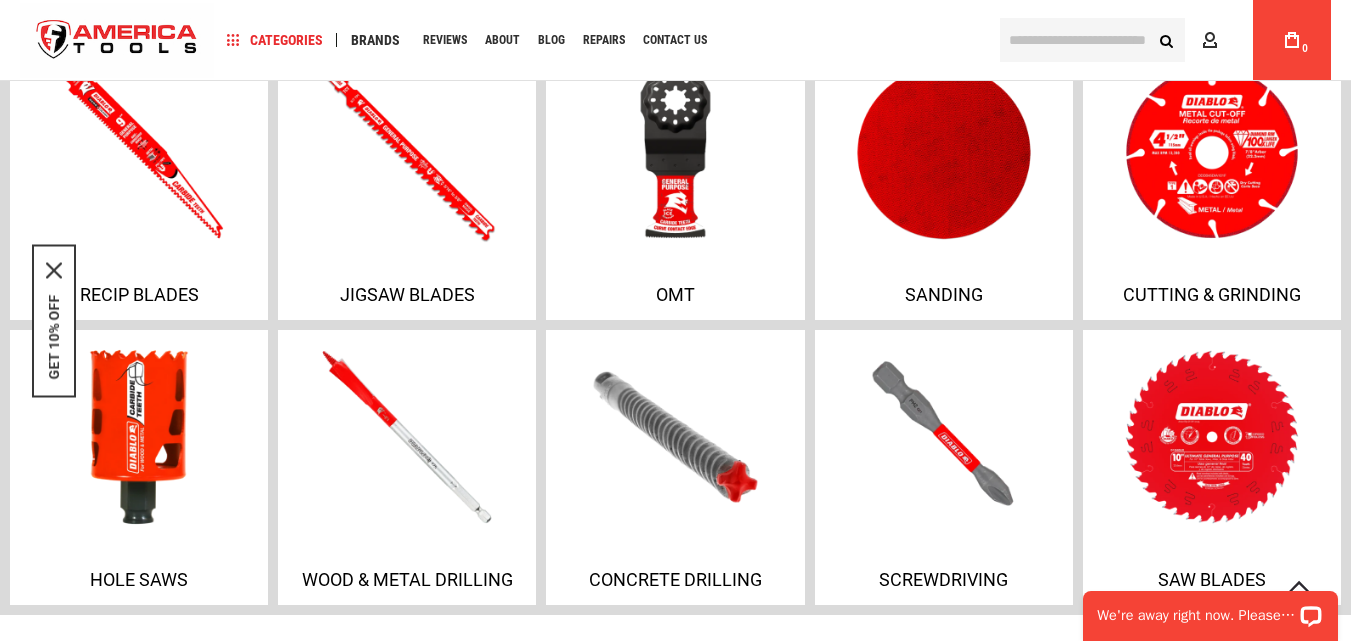 click at bounding box center (1092, 40) 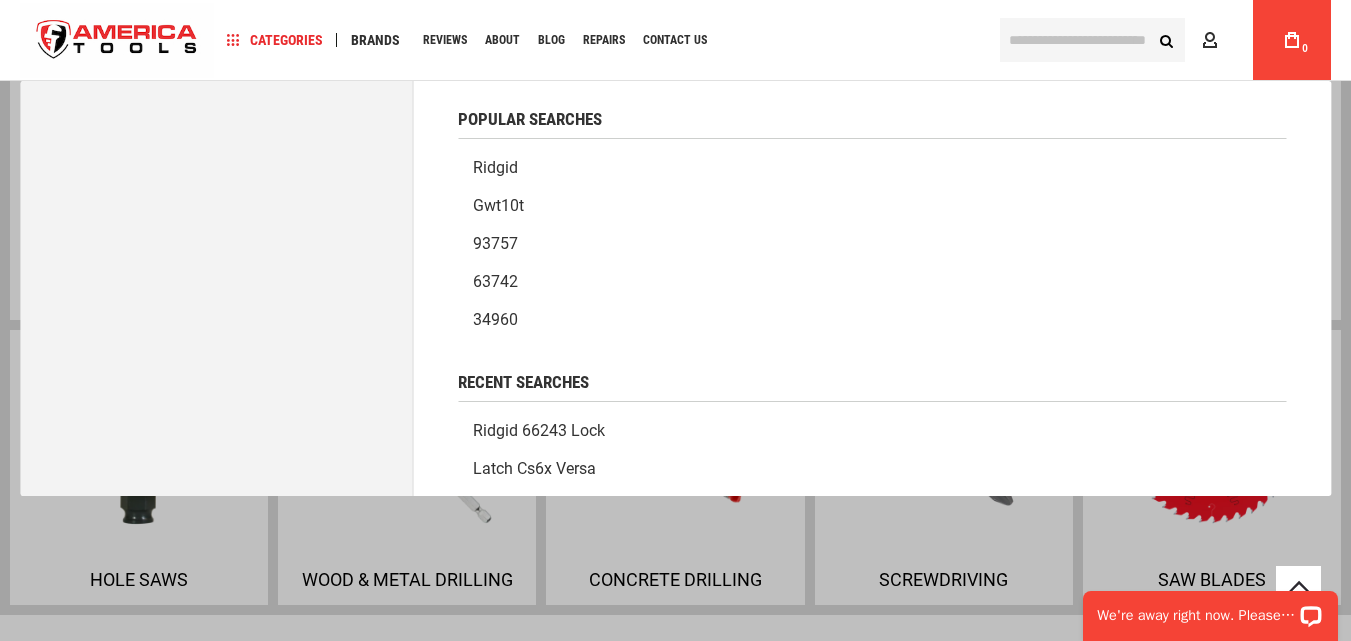 paste on "**********" 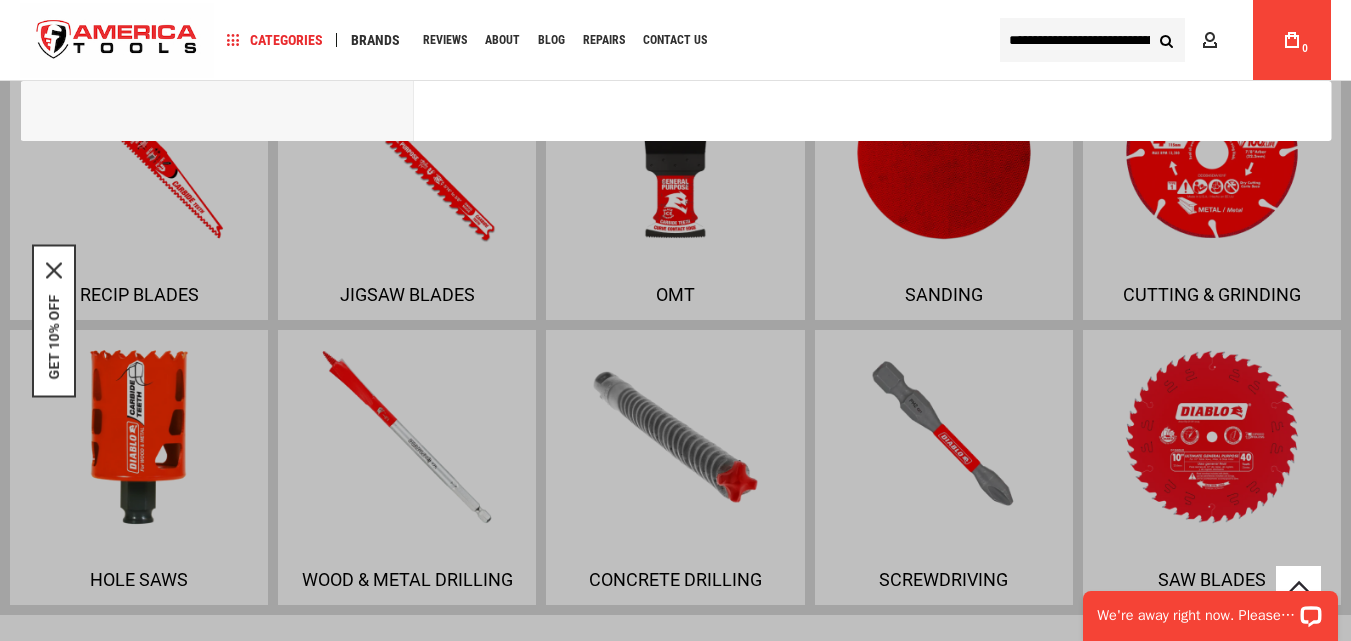 scroll, scrollTop: 0, scrollLeft: 183, axis: horizontal 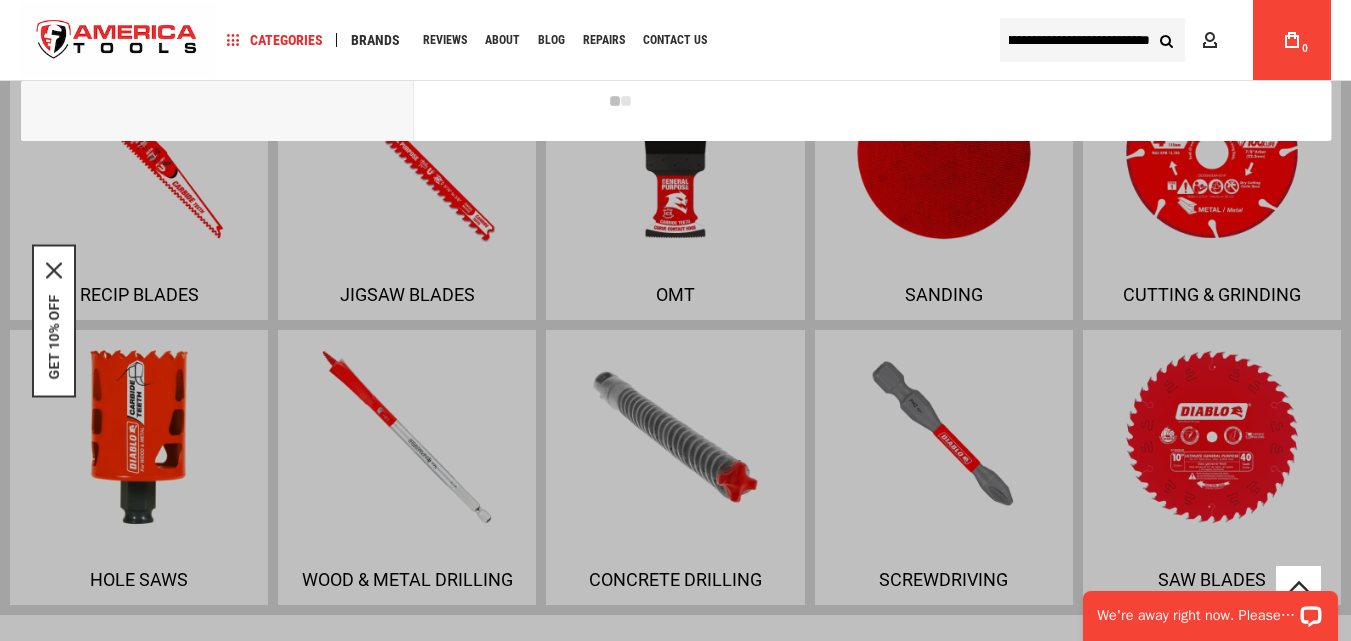 type on "**********" 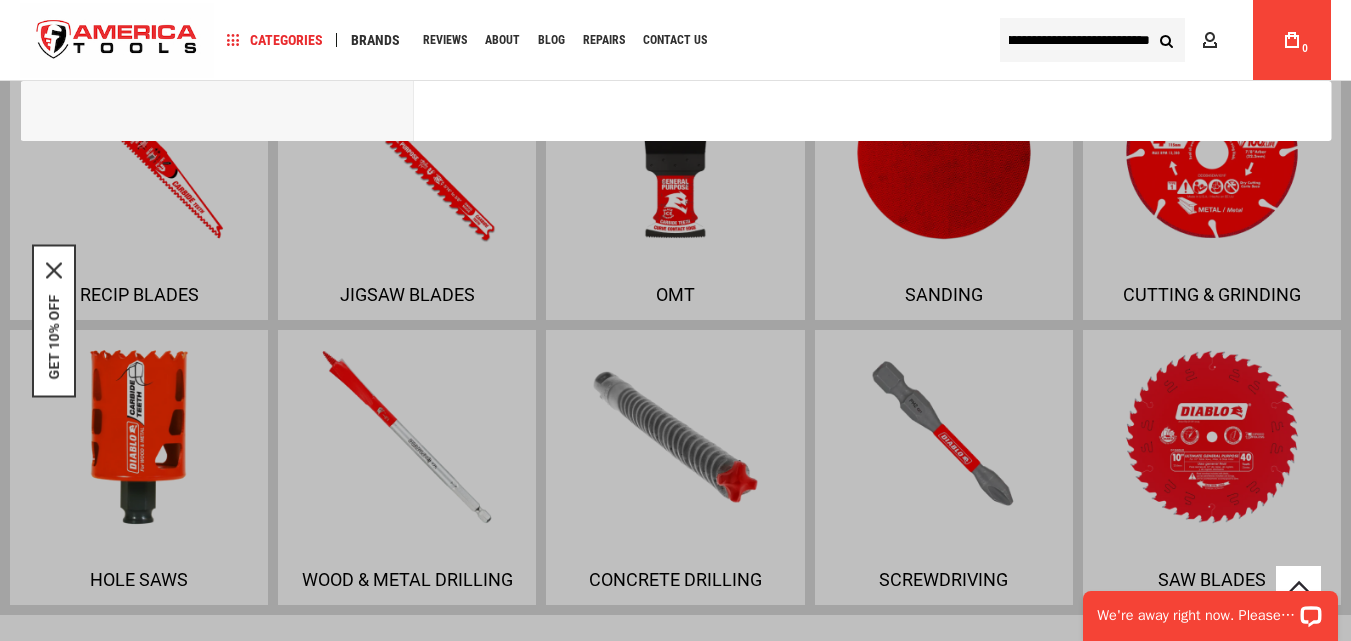 click on "Search" at bounding box center (1166, 40) 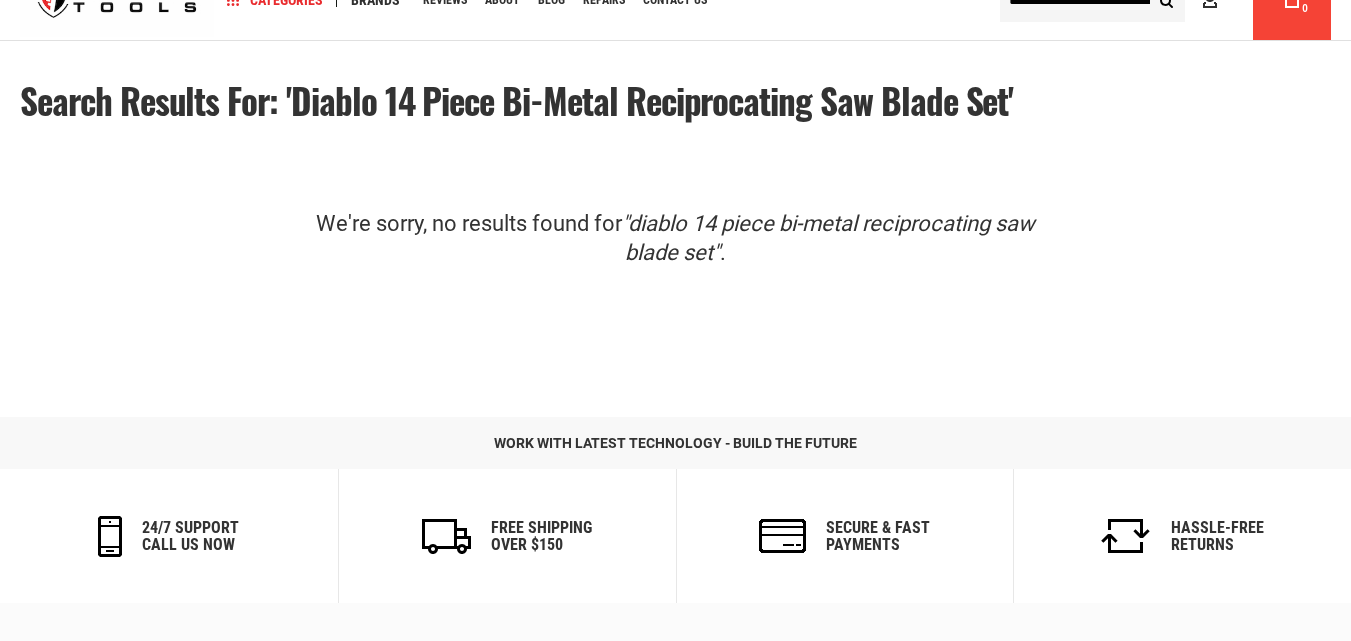 scroll, scrollTop: 80, scrollLeft: 0, axis: vertical 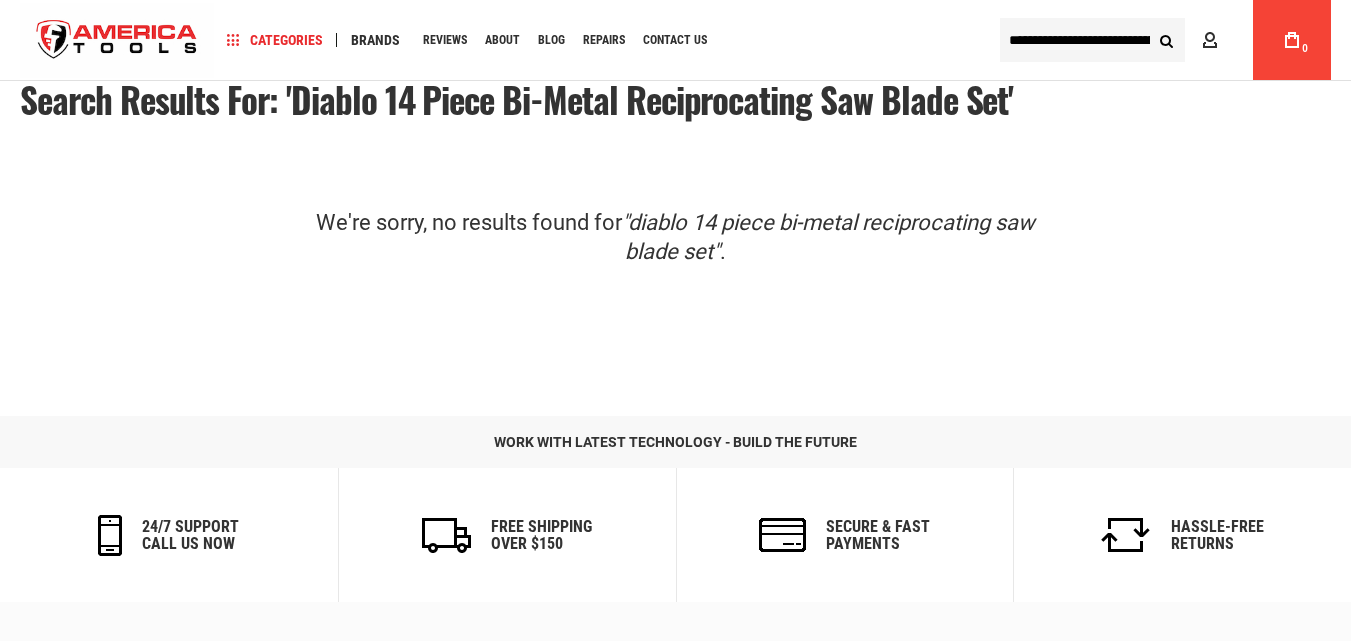 type on "**********" 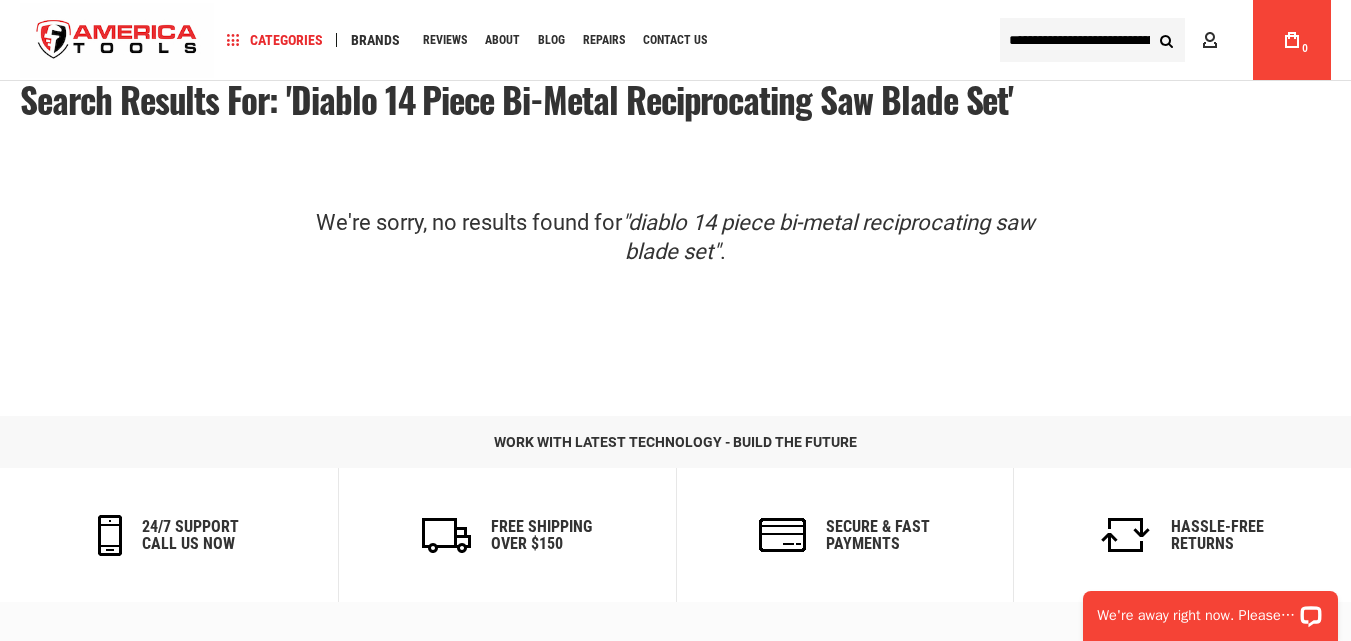 scroll, scrollTop: 0, scrollLeft: 0, axis: both 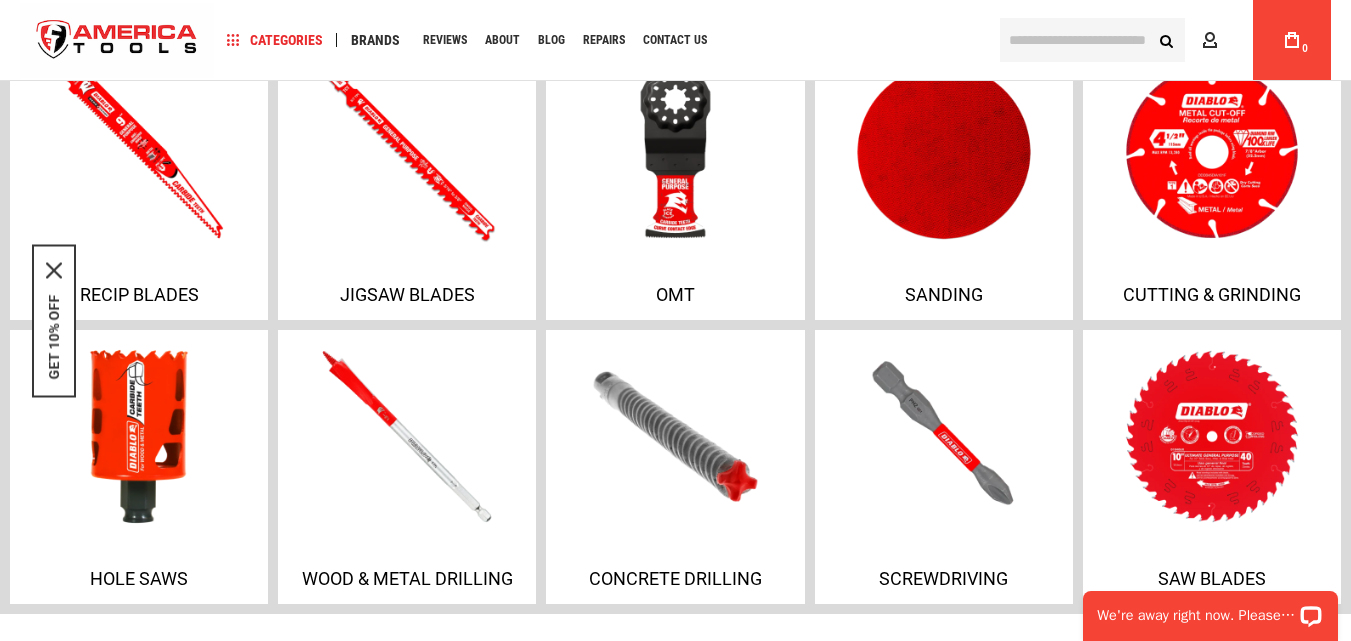 type on "**********" 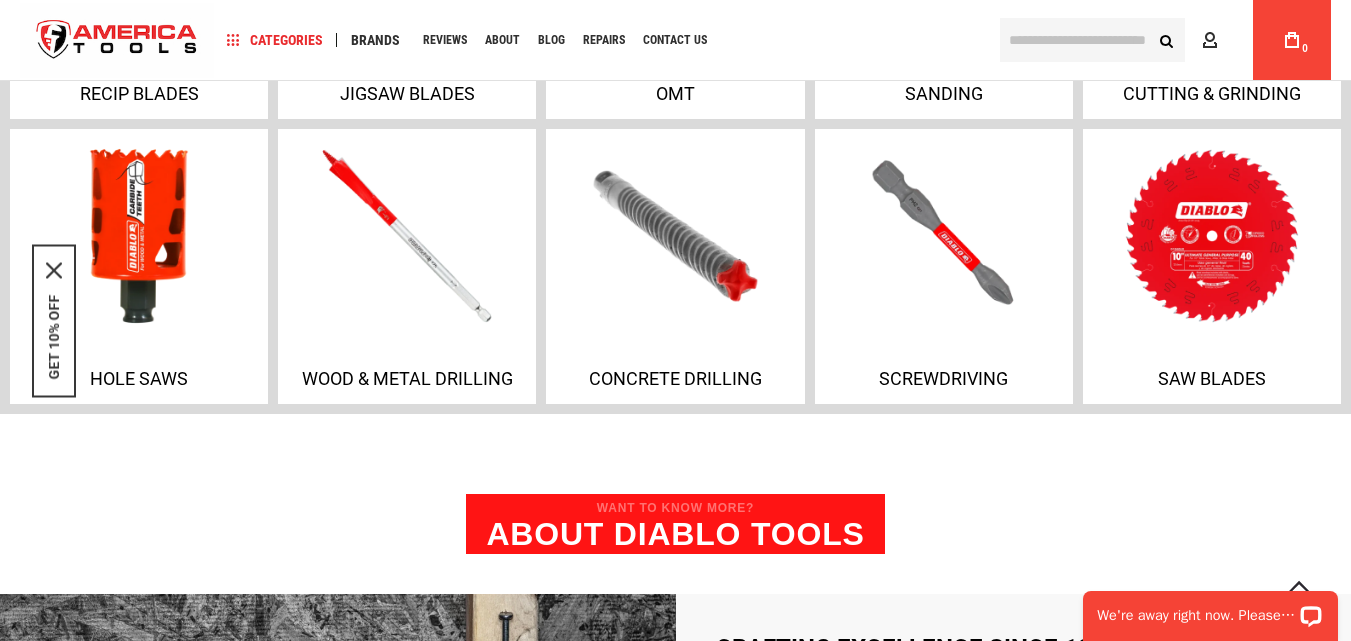 scroll, scrollTop: 1402, scrollLeft: 0, axis: vertical 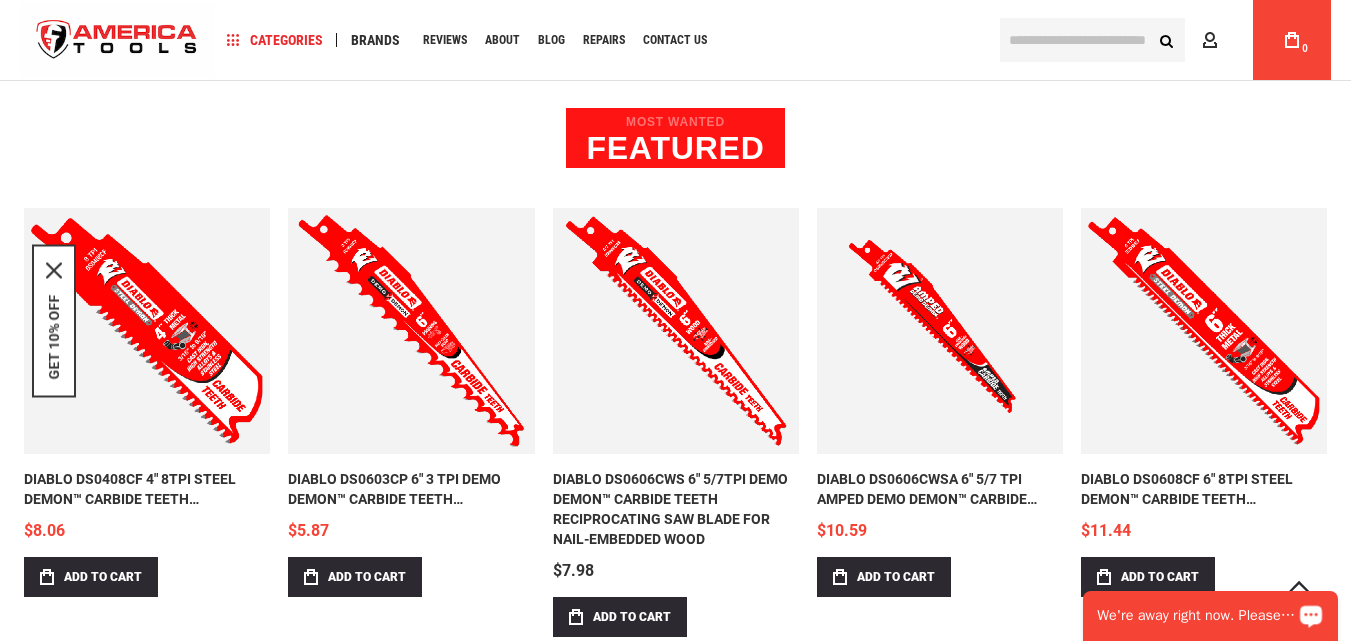 click on "DIABLO DS0606CWS 6" 5/7TPI DEMO DEMON™ CARBIDE TEETH RECIPROCATING SAW BLADE FOR NAIL-EMBEDDED WOOD" at bounding box center (676, 509) 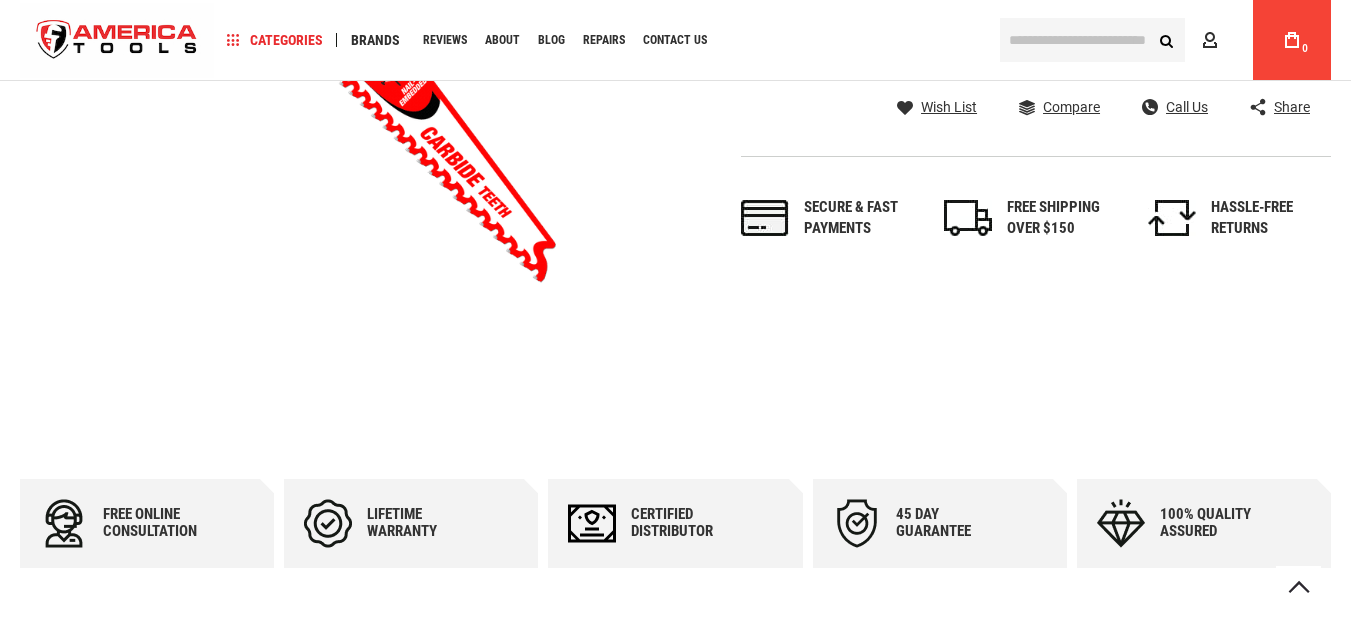 scroll, scrollTop: 387, scrollLeft: 0, axis: vertical 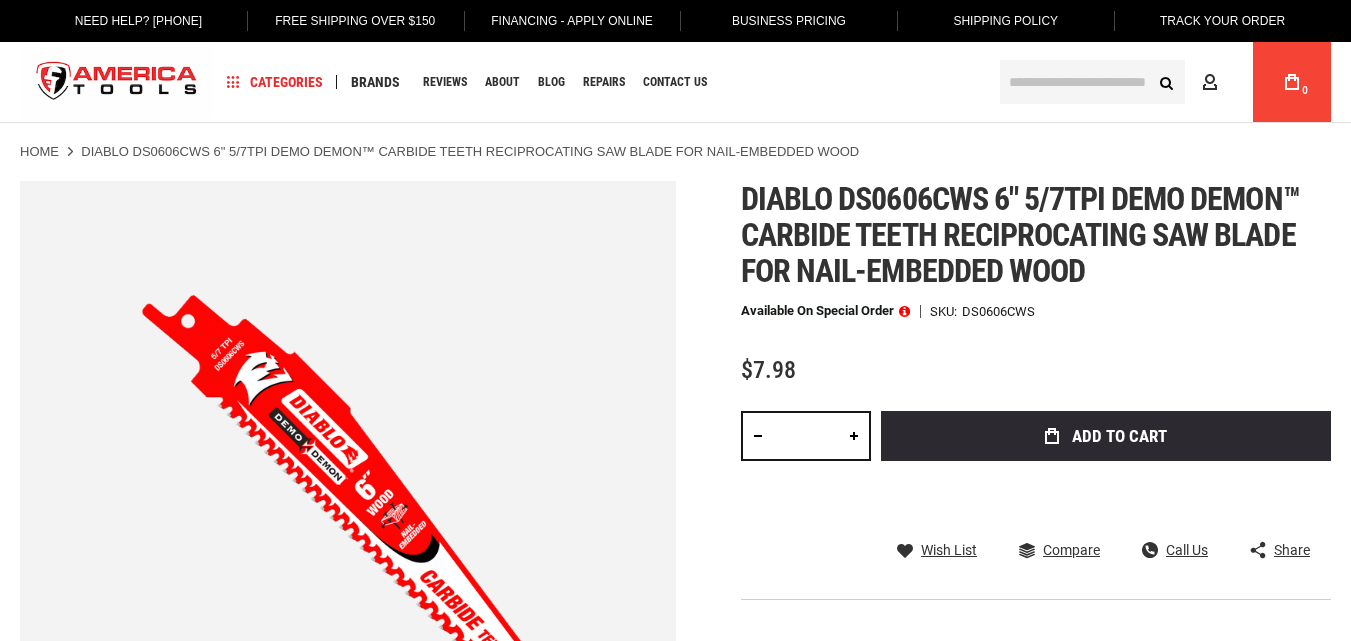 type on "**********" 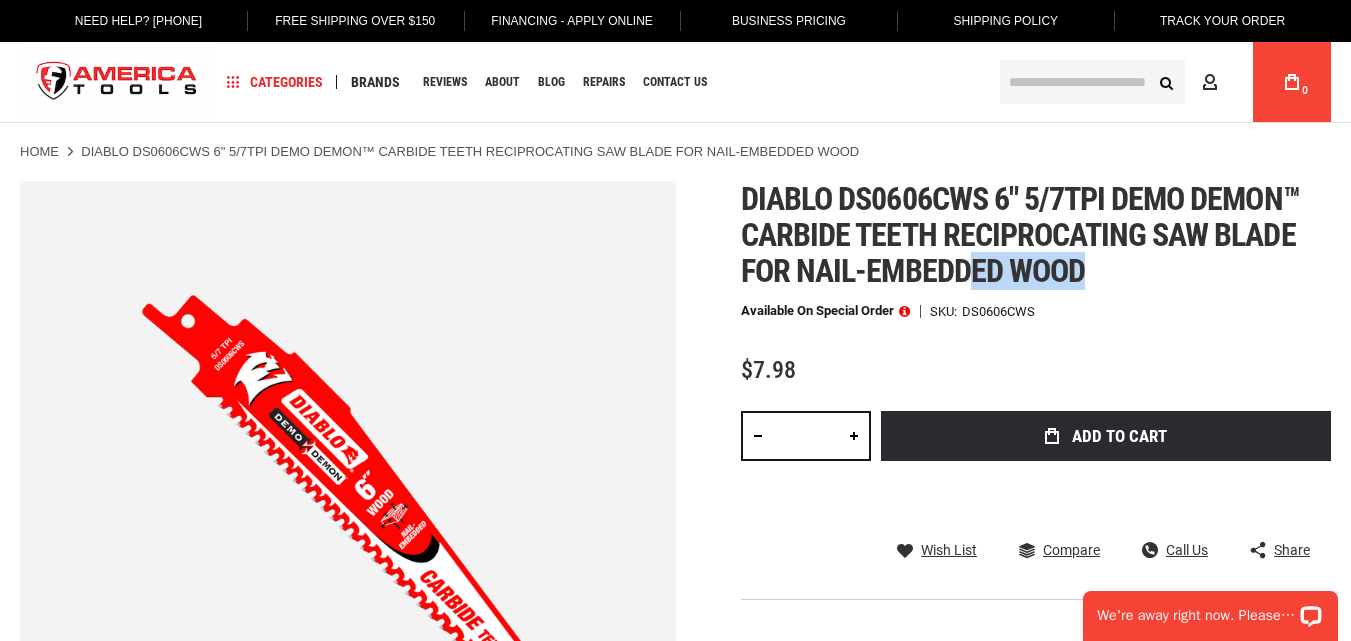 scroll, scrollTop: 0, scrollLeft: 0, axis: both 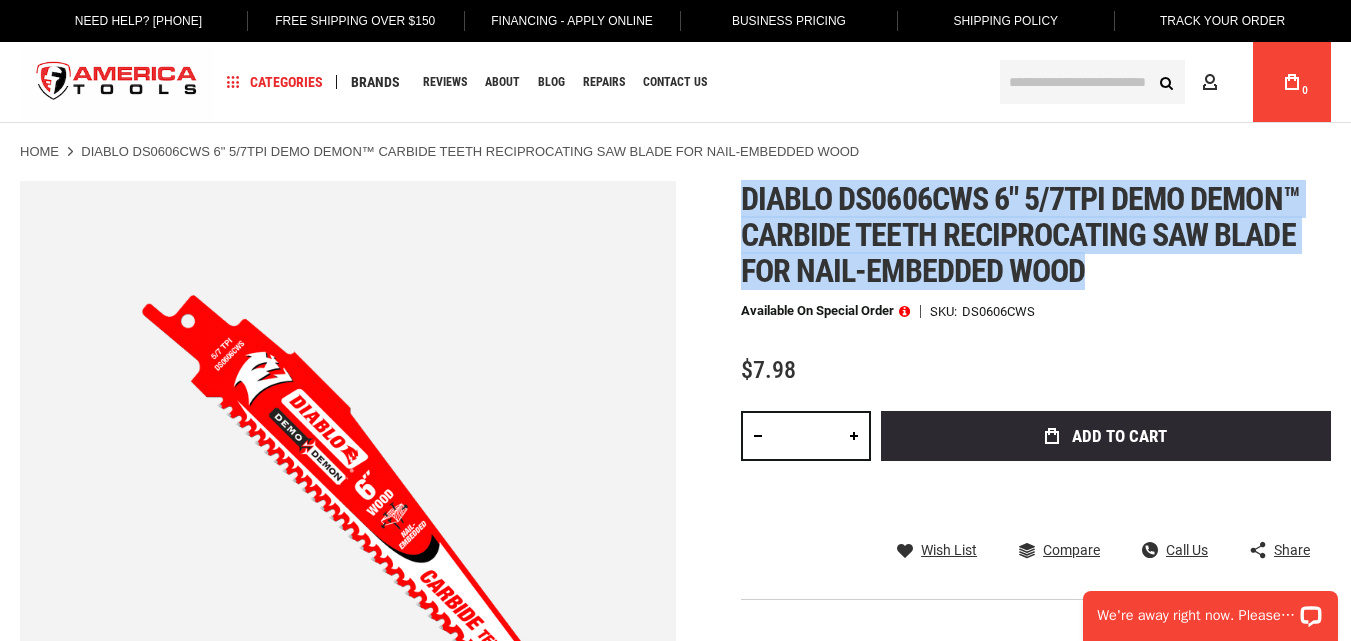 drag, startPoint x: 1109, startPoint y: 282, endPoint x: 740, endPoint y: 195, distance: 379.1174 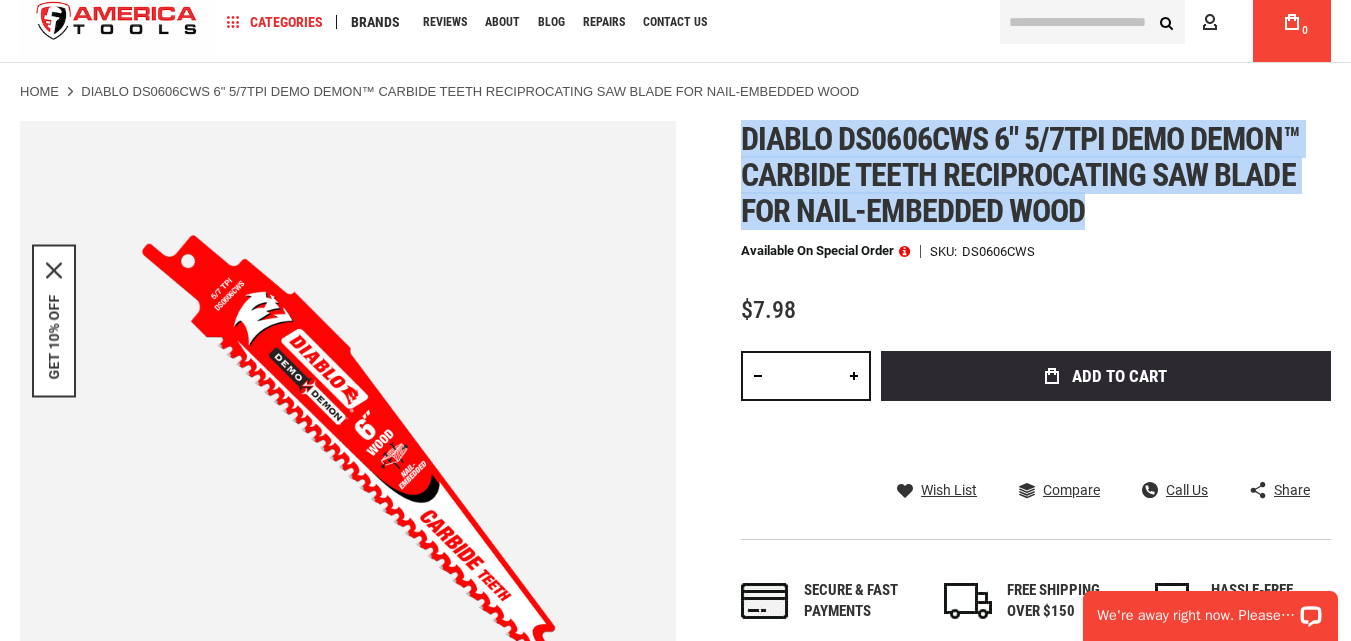 scroll, scrollTop: 0, scrollLeft: 0, axis: both 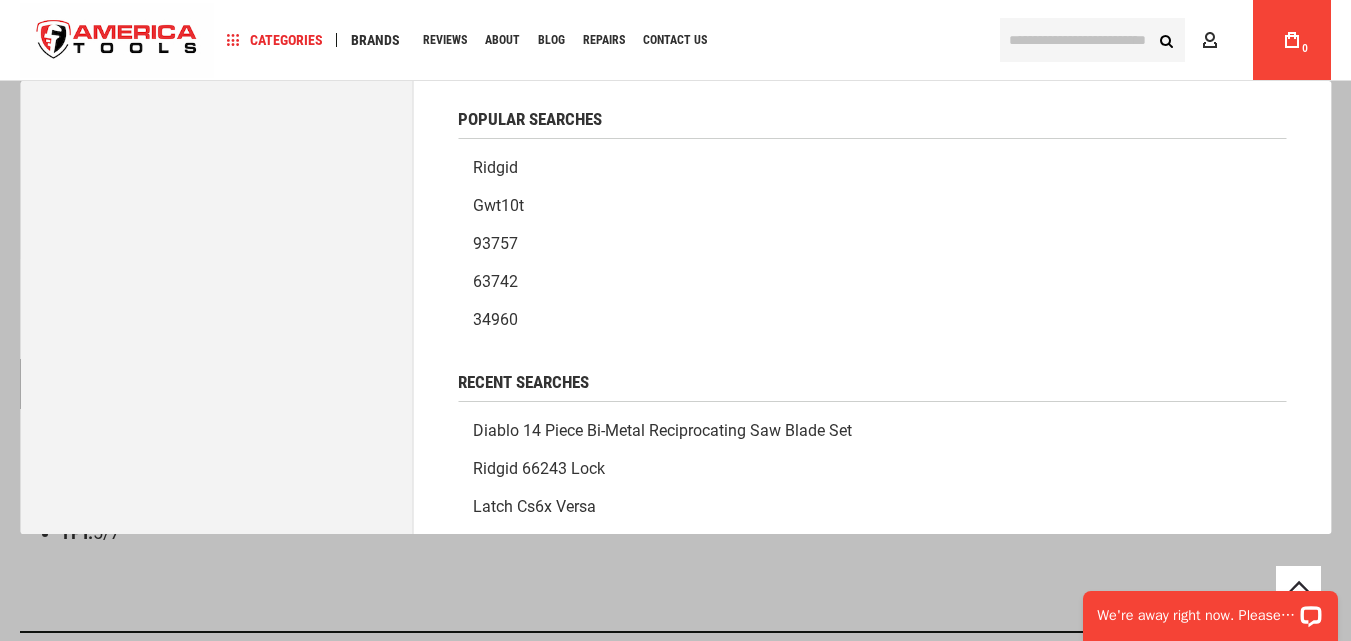 click at bounding box center [1092, 40] 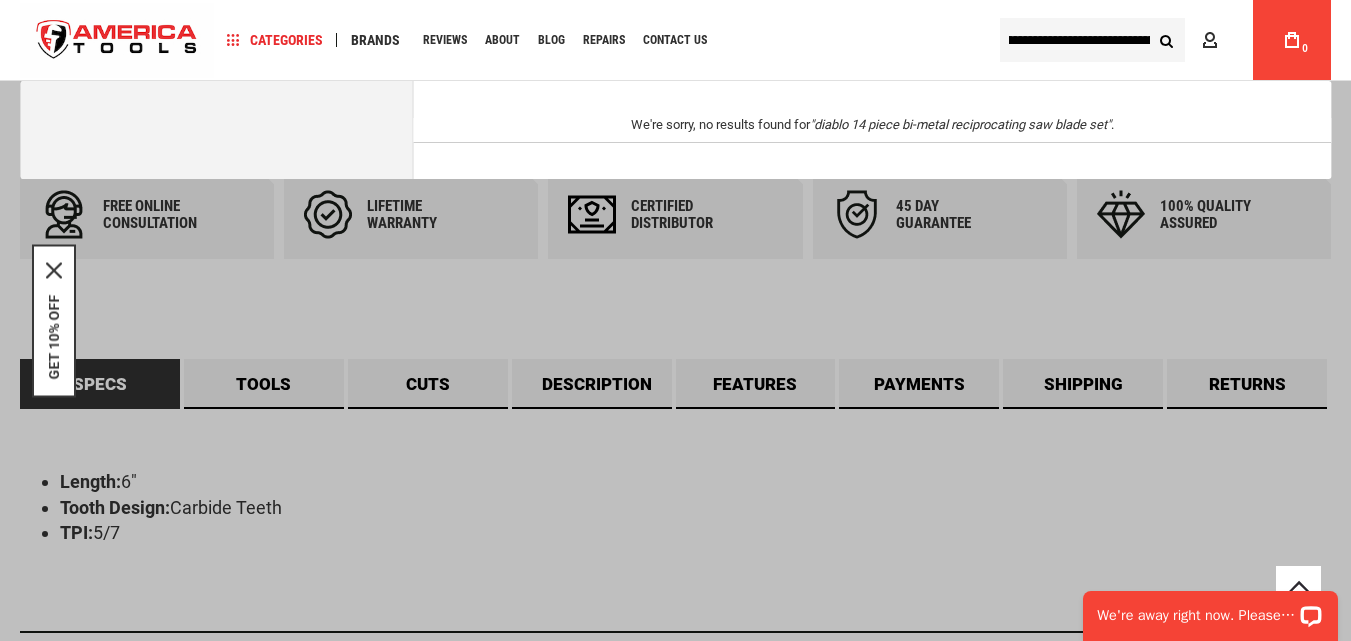 scroll, scrollTop: 0, scrollLeft: 12, axis: horizontal 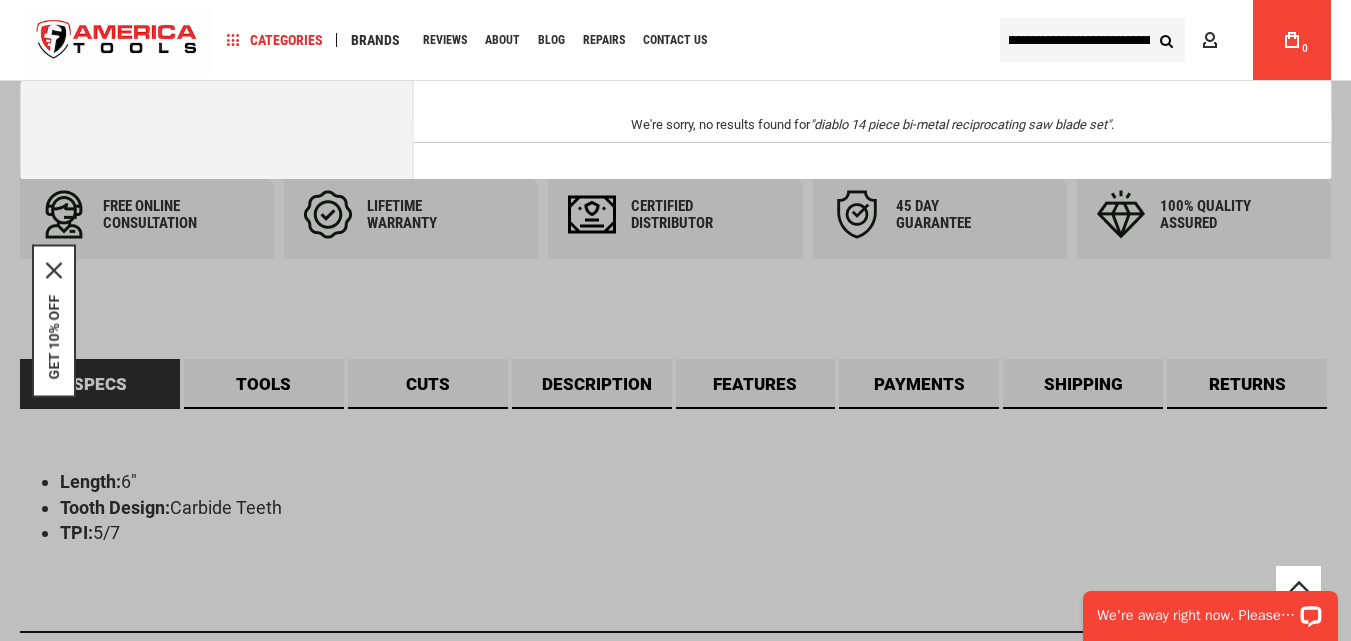 click on "**********" at bounding box center (1092, 40) 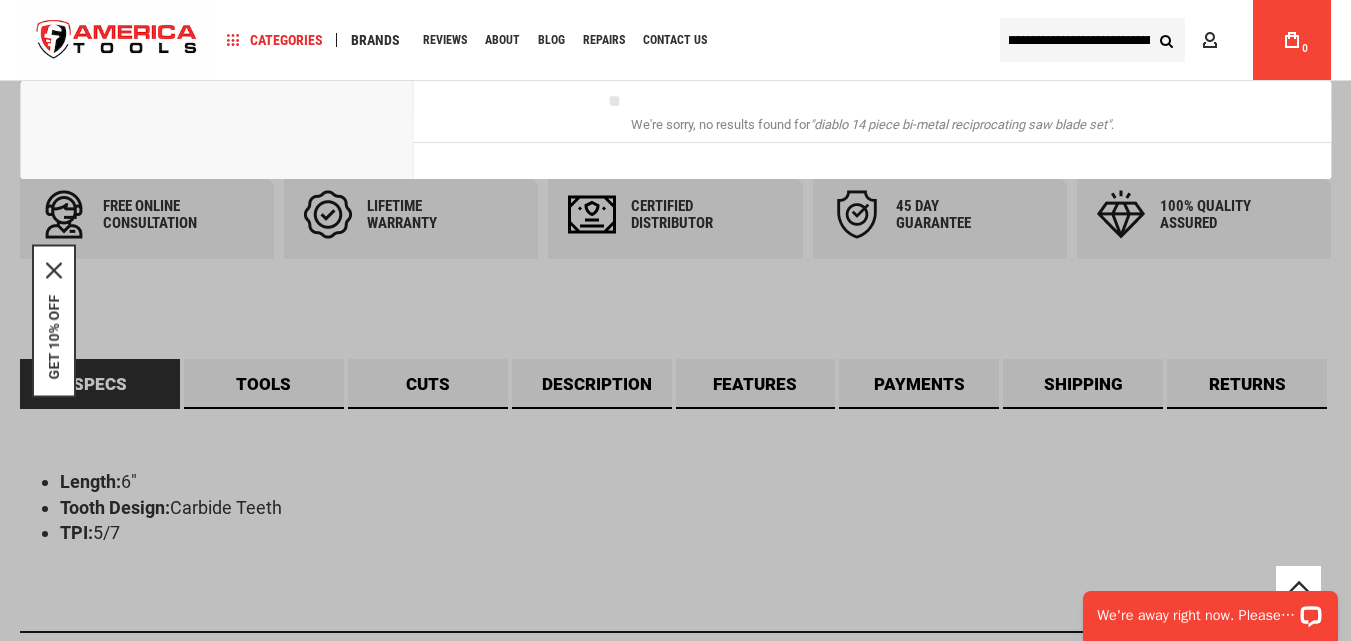 type on "**********" 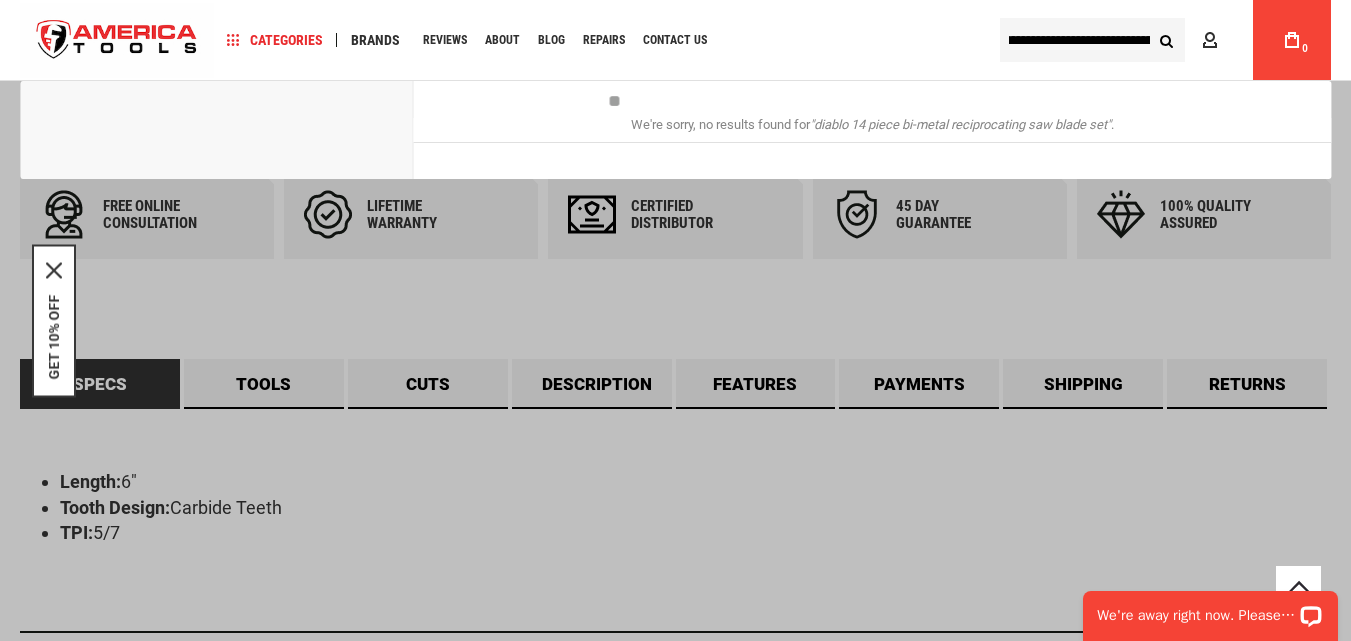 click on "Search" at bounding box center [1166, 40] 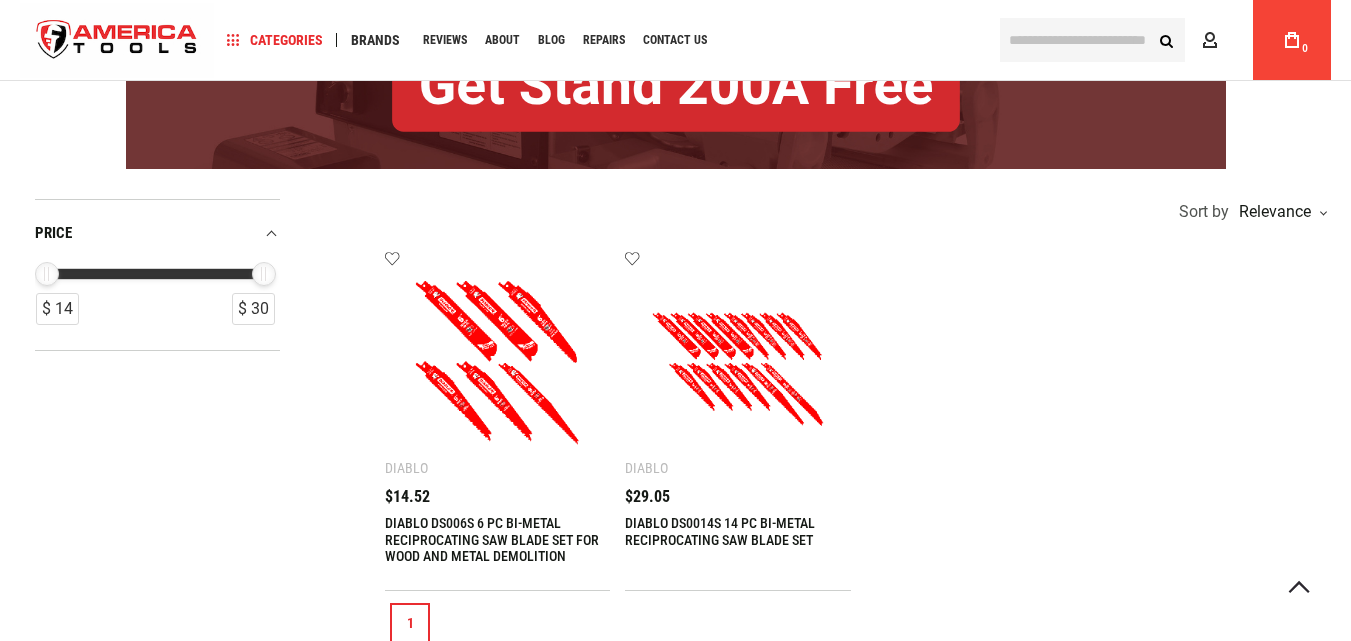 scroll, scrollTop: 0, scrollLeft: 0, axis: both 